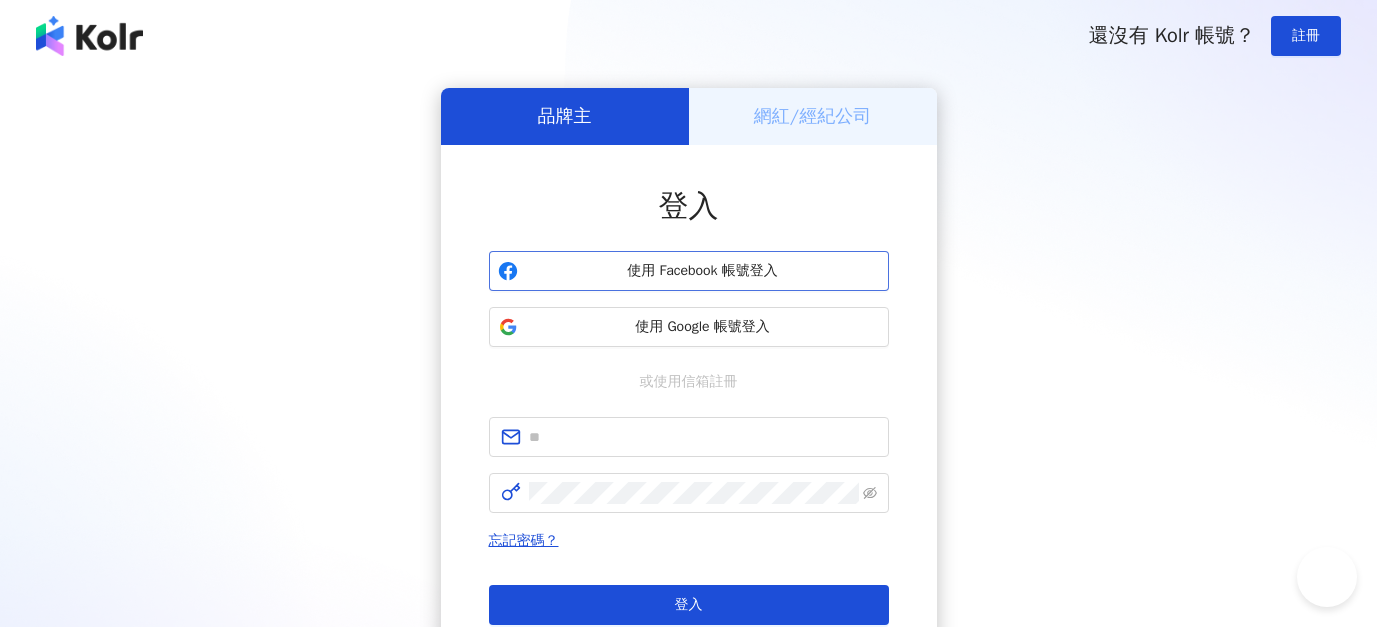 scroll, scrollTop: 0, scrollLeft: 0, axis: both 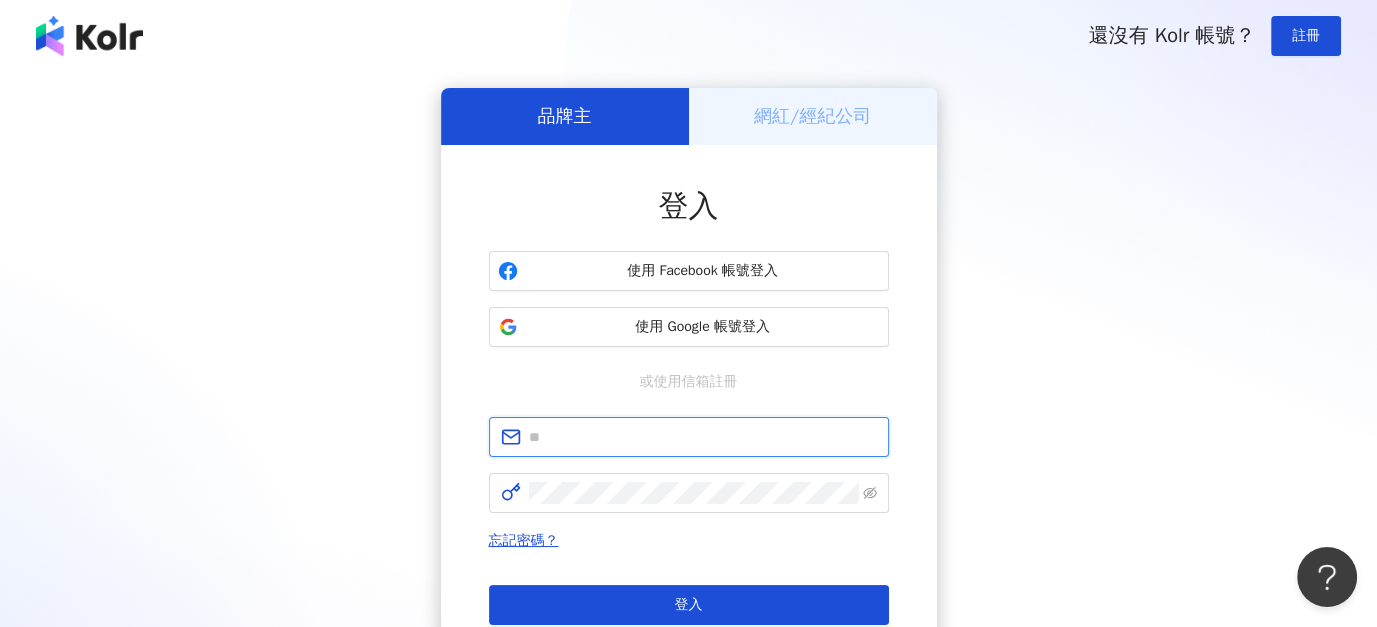 click at bounding box center (703, 437) 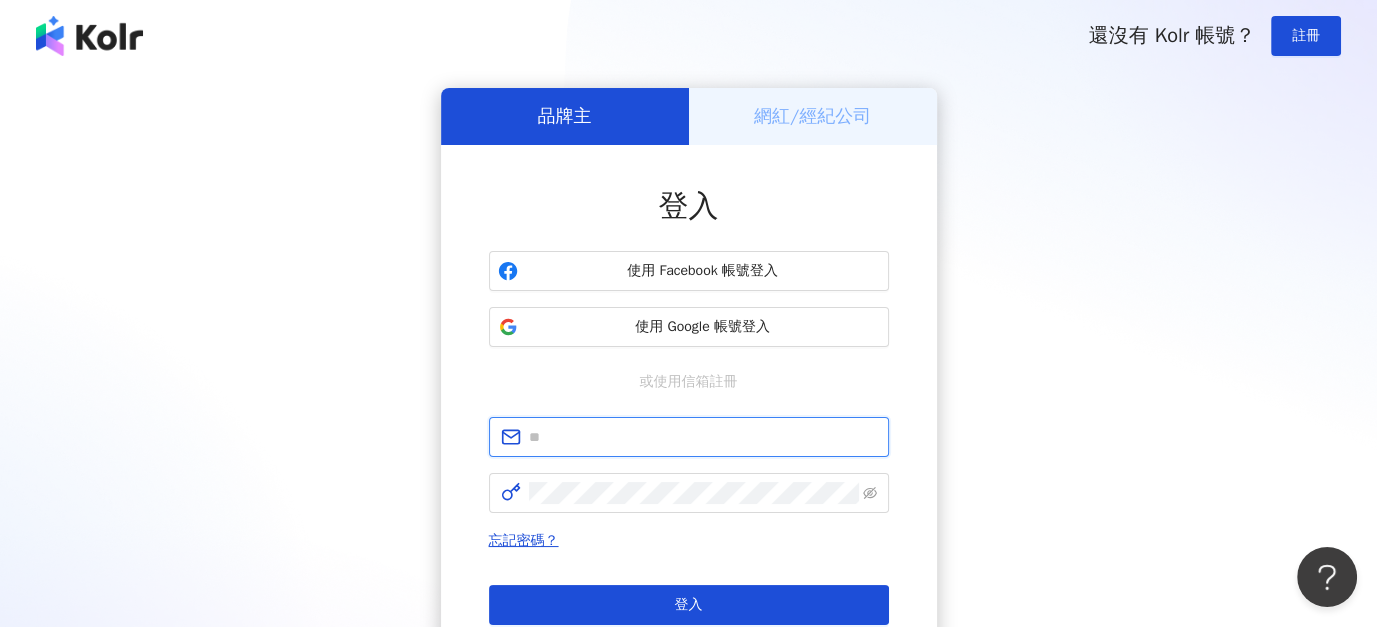 type on "**********" 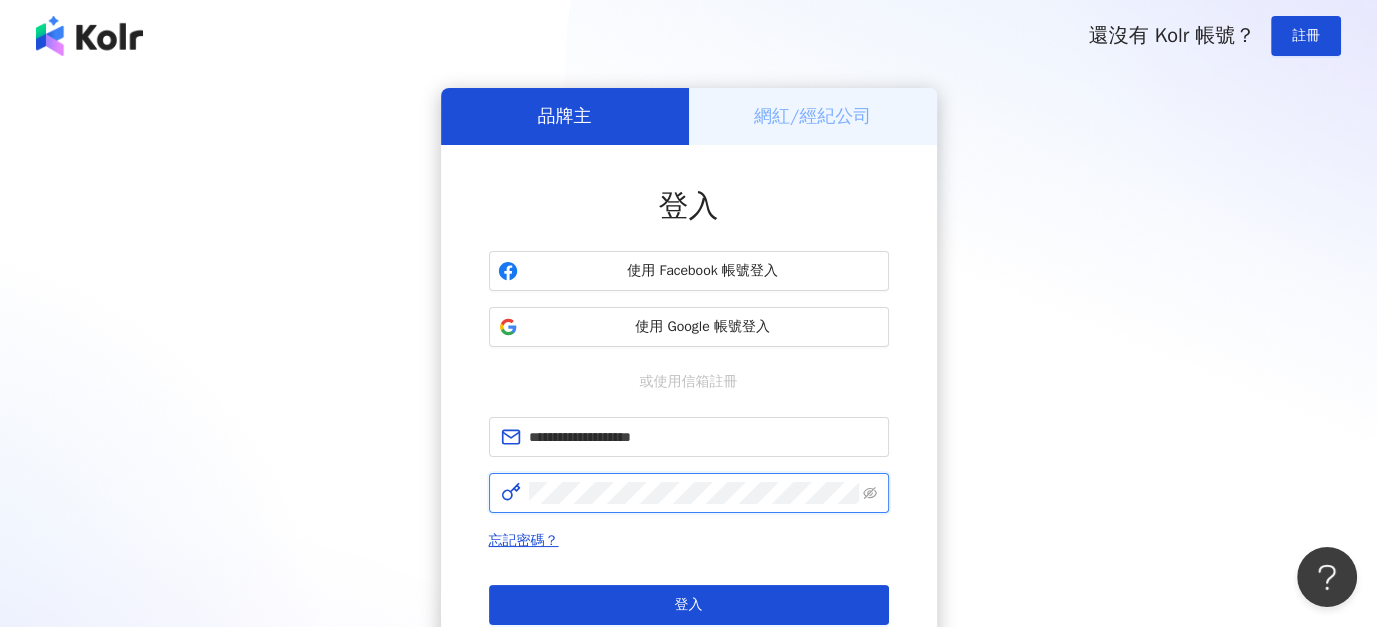click on "登入" at bounding box center (689, 605) 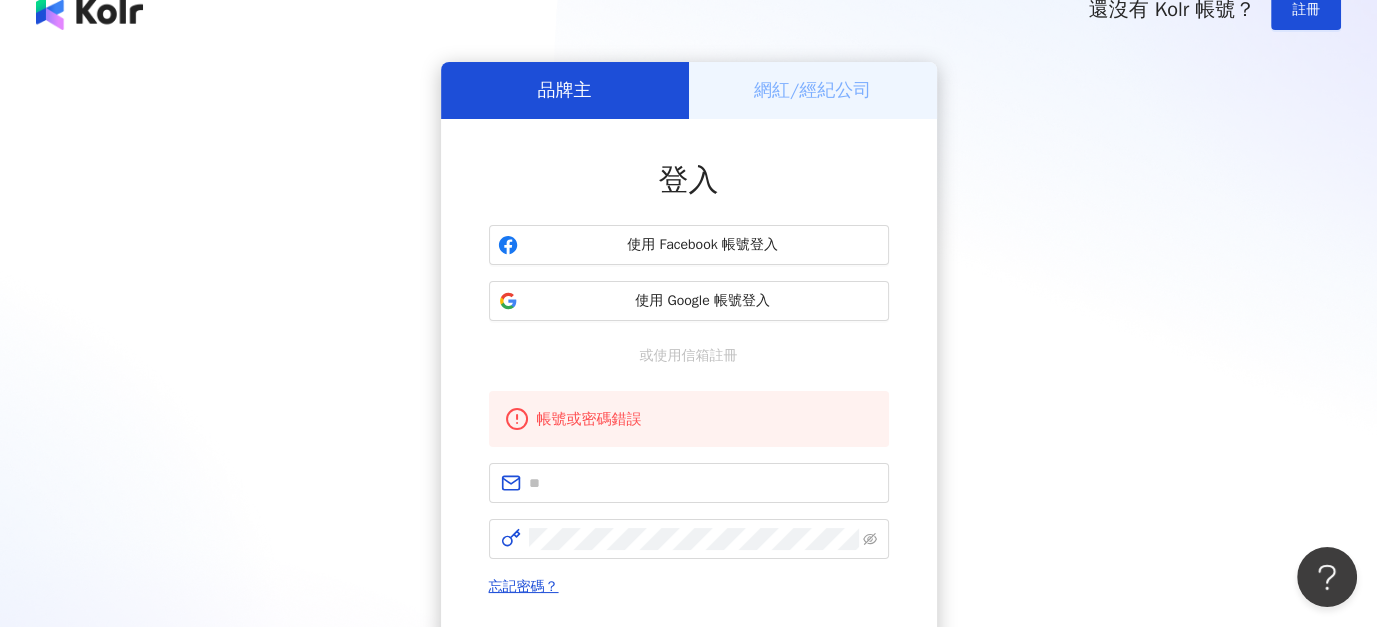 scroll, scrollTop: 100, scrollLeft: 0, axis: vertical 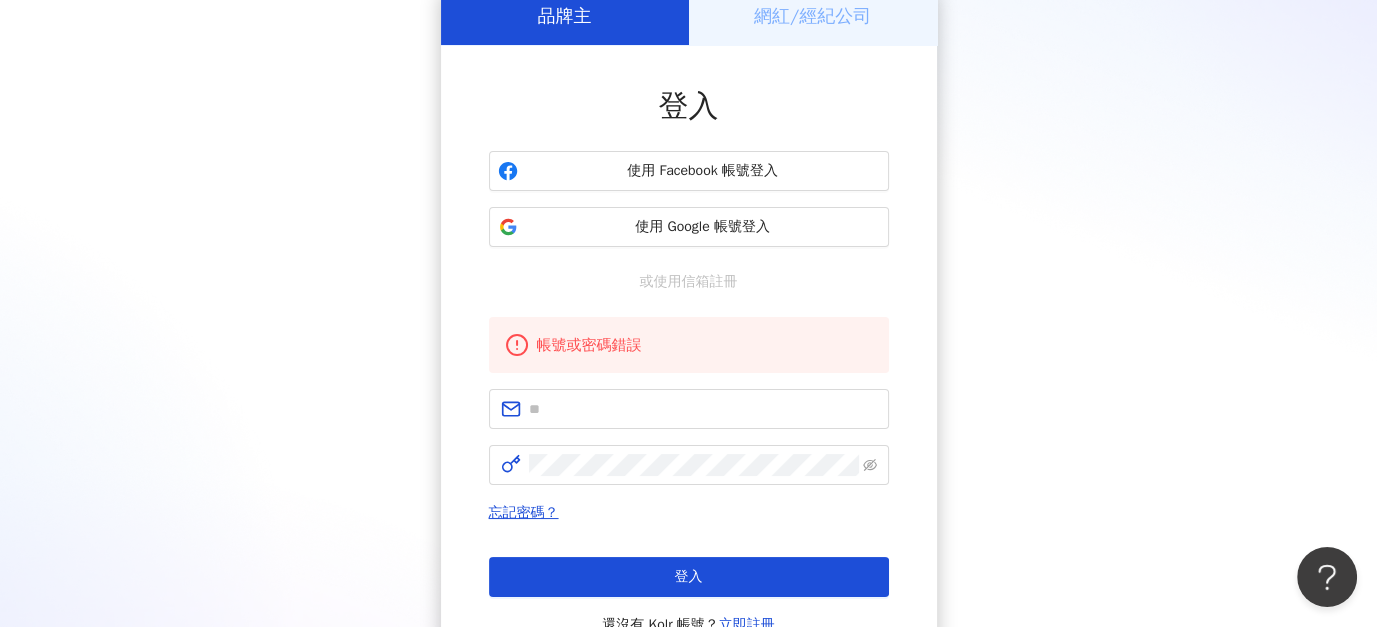 click on "忘記密碼？" at bounding box center (524, 512) 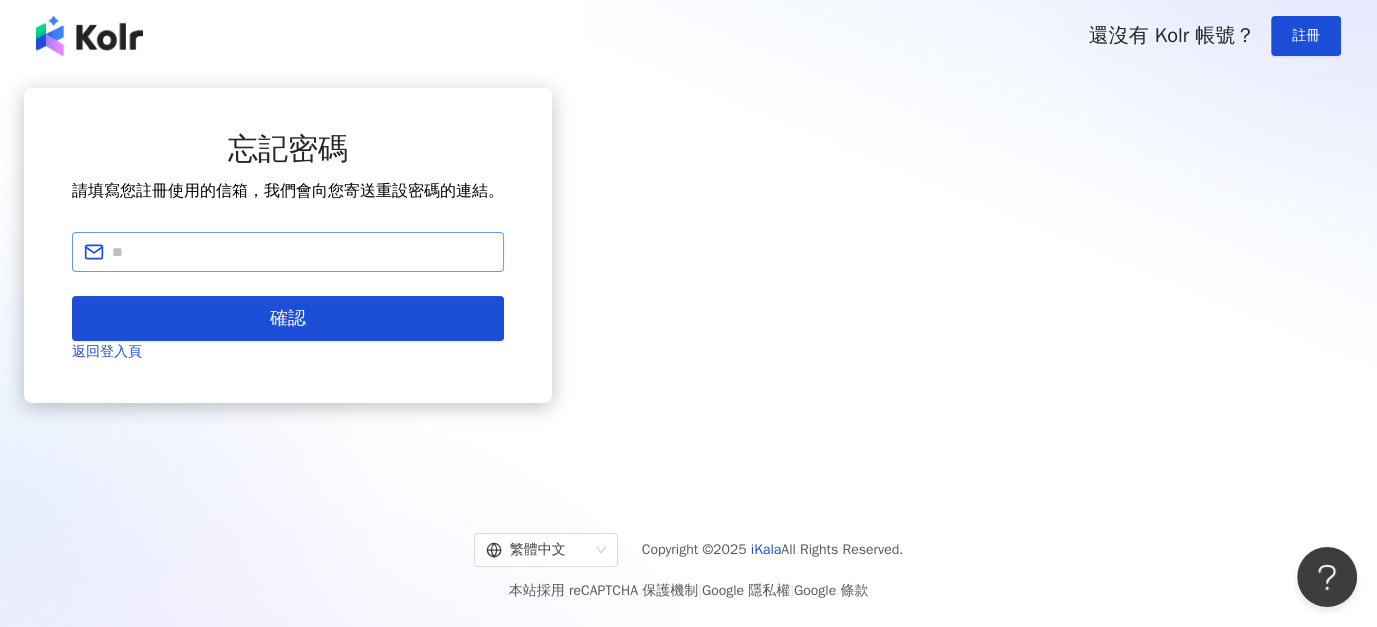 click at bounding box center [288, 252] 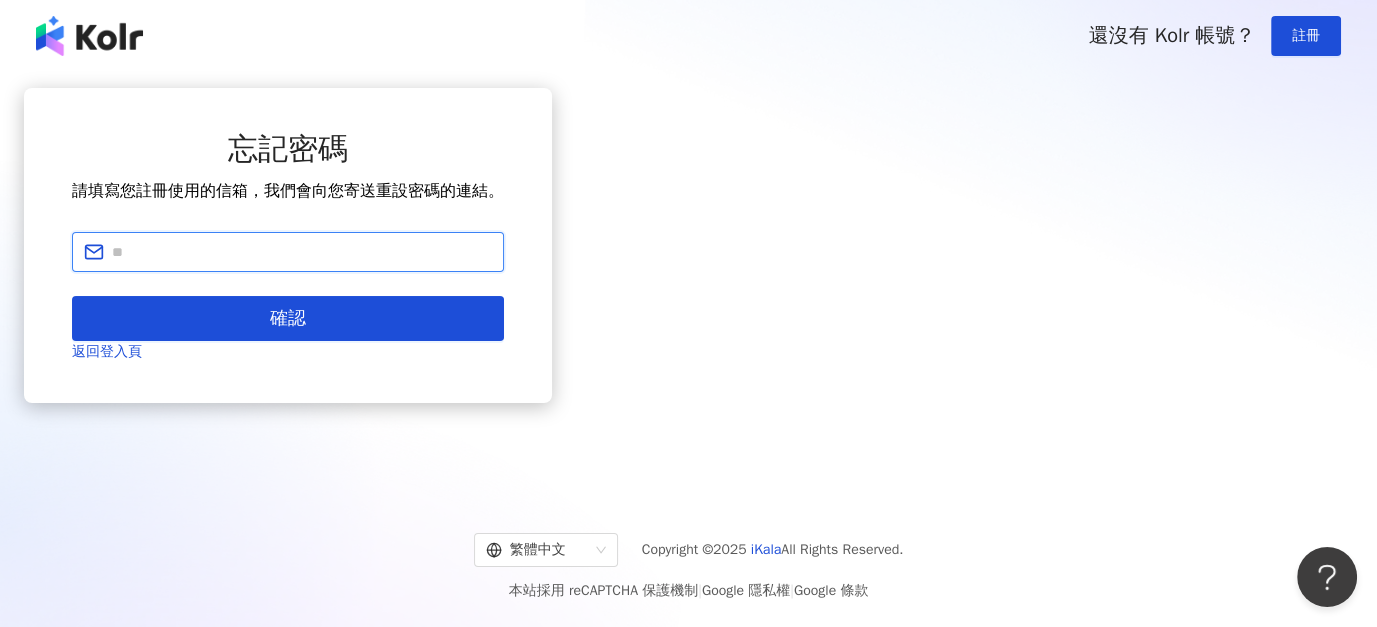click at bounding box center (302, 252) 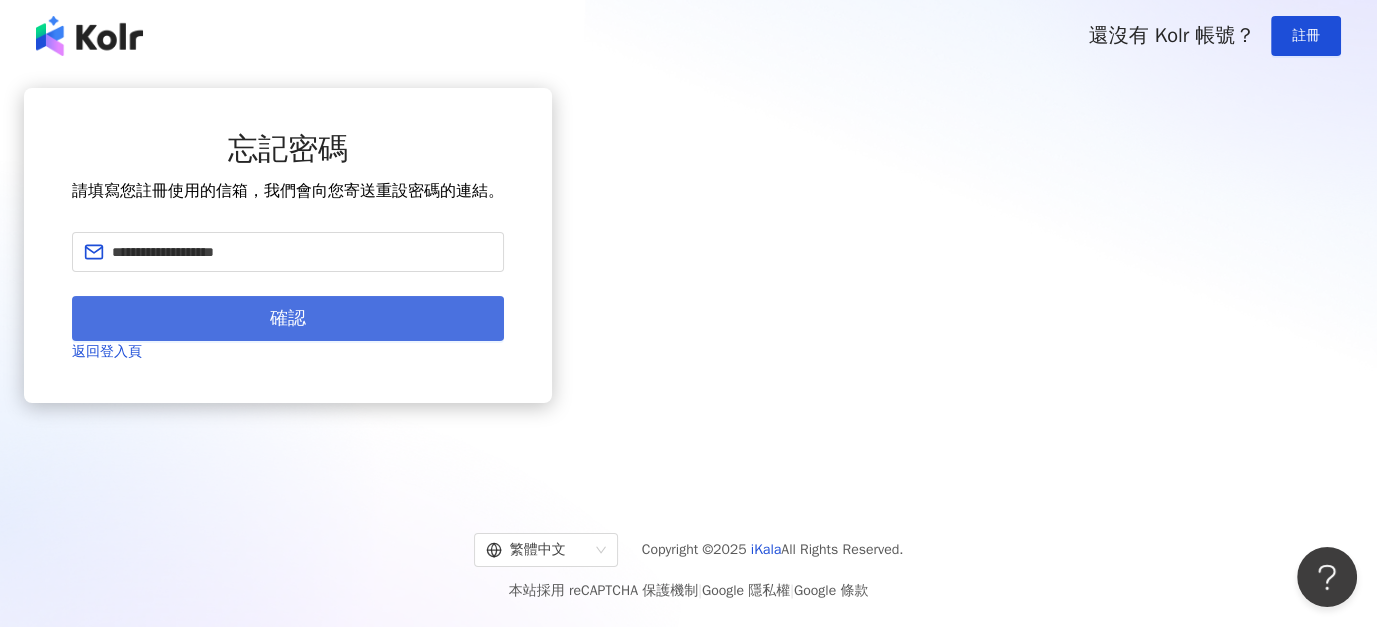click on "確認" at bounding box center (288, 318) 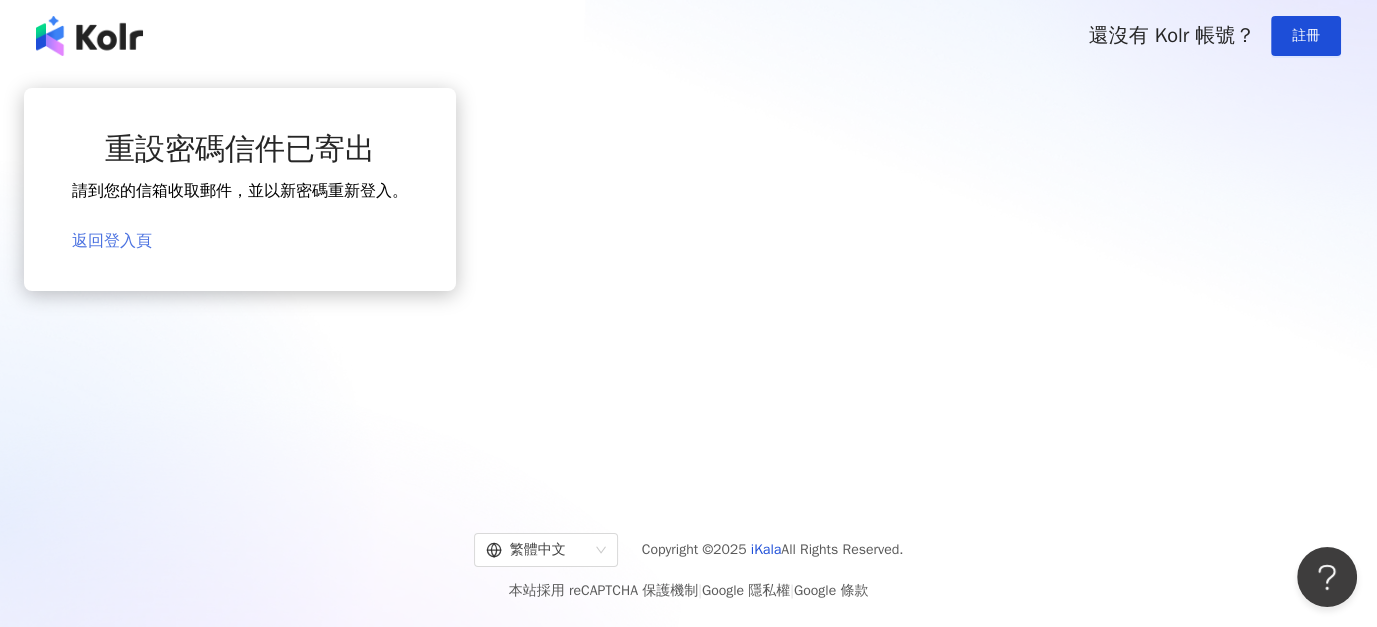 click on "返回登入頁" at bounding box center (112, 241) 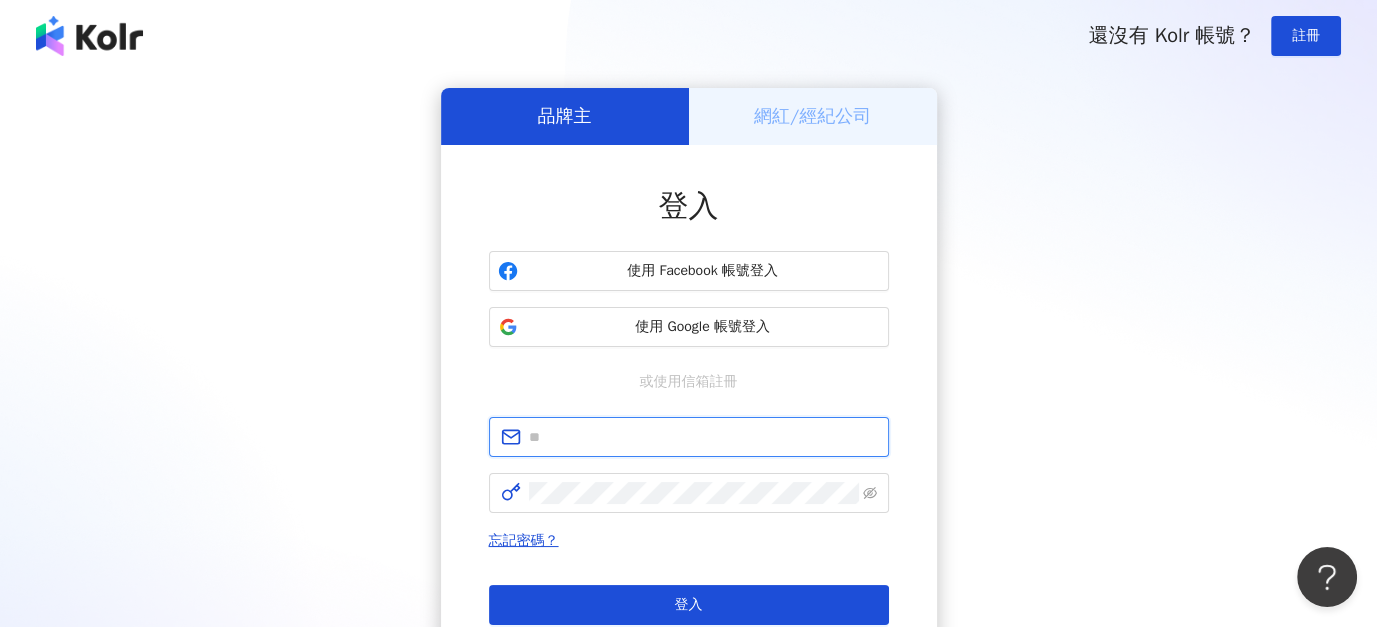 click at bounding box center (703, 437) 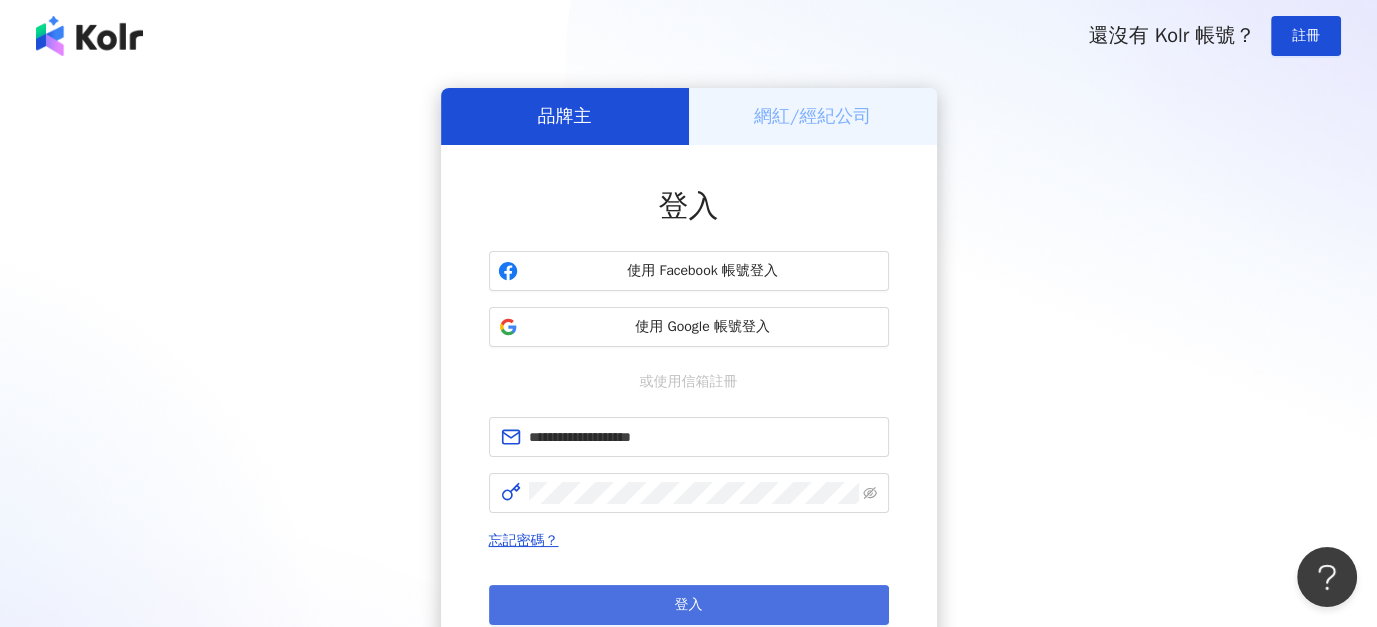 click on "登入" at bounding box center [689, 605] 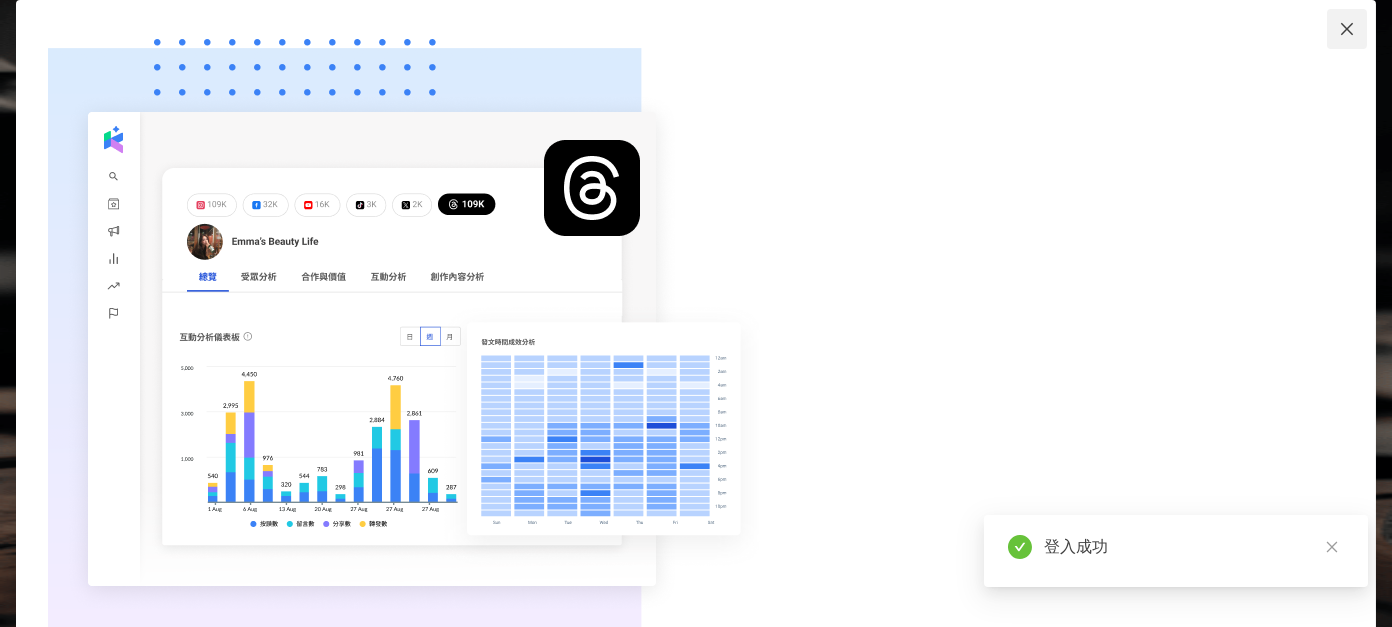 click 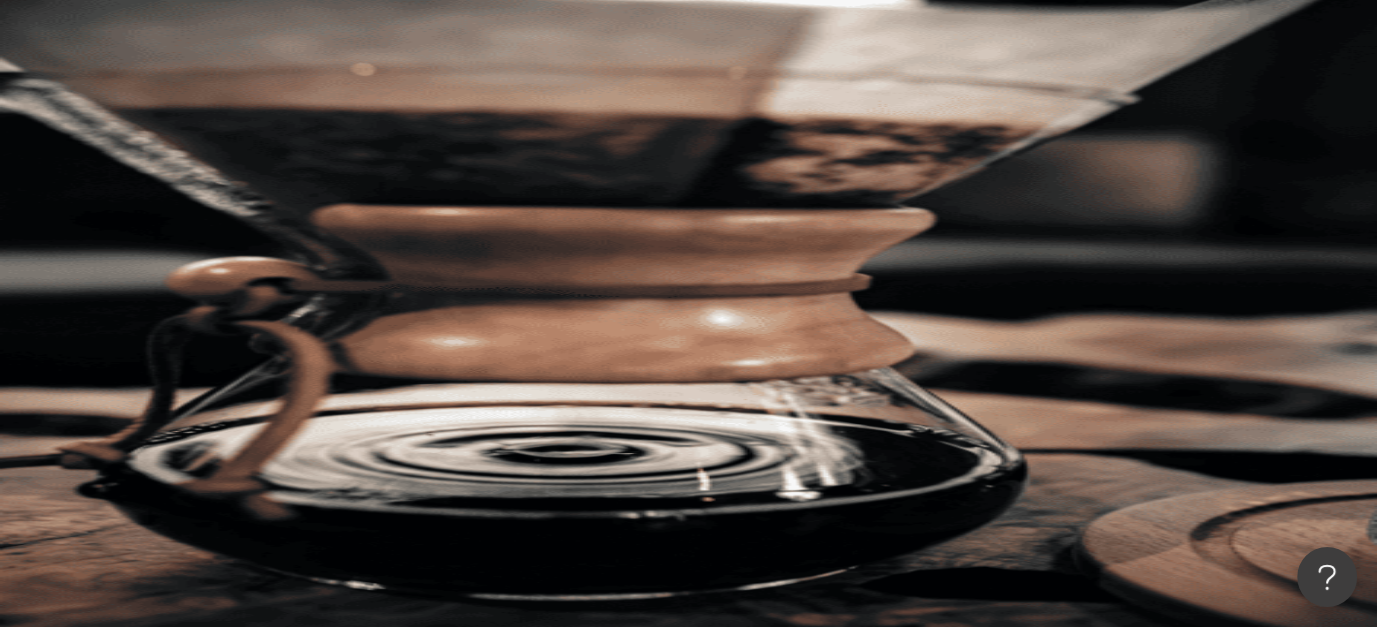 click on "小" at bounding box center (256, 440) 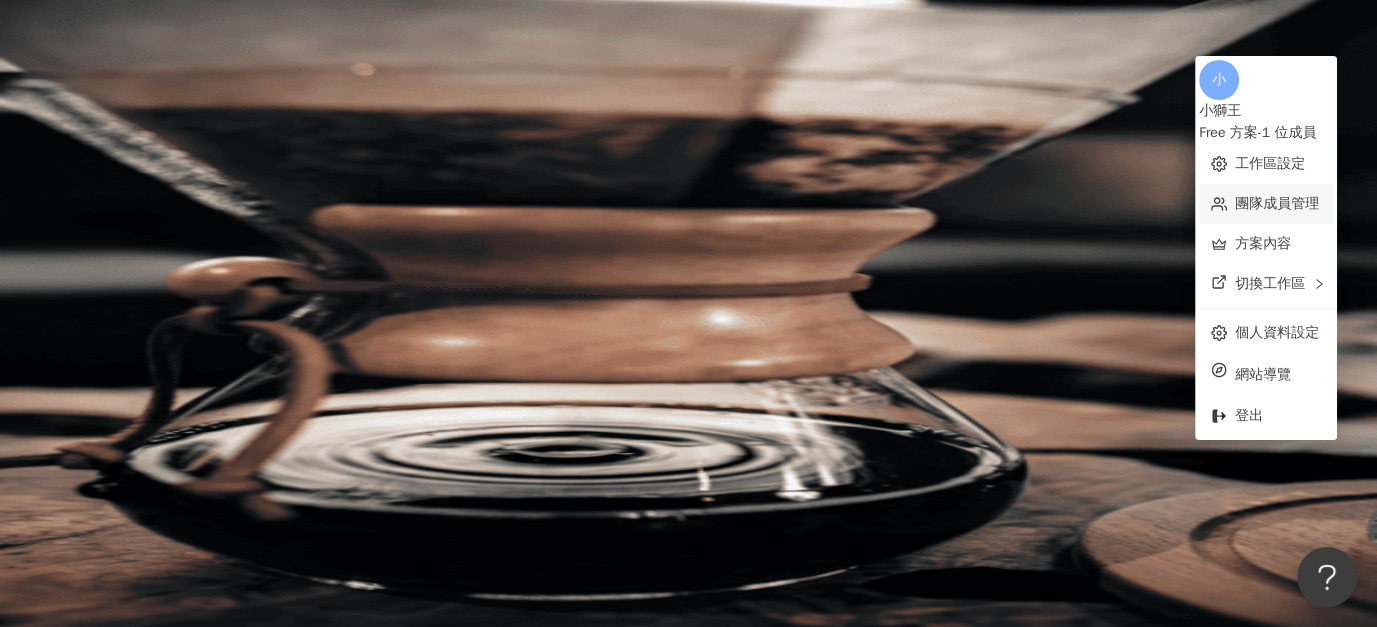 click on "團隊成員管理" at bounding box center [1277, 203] 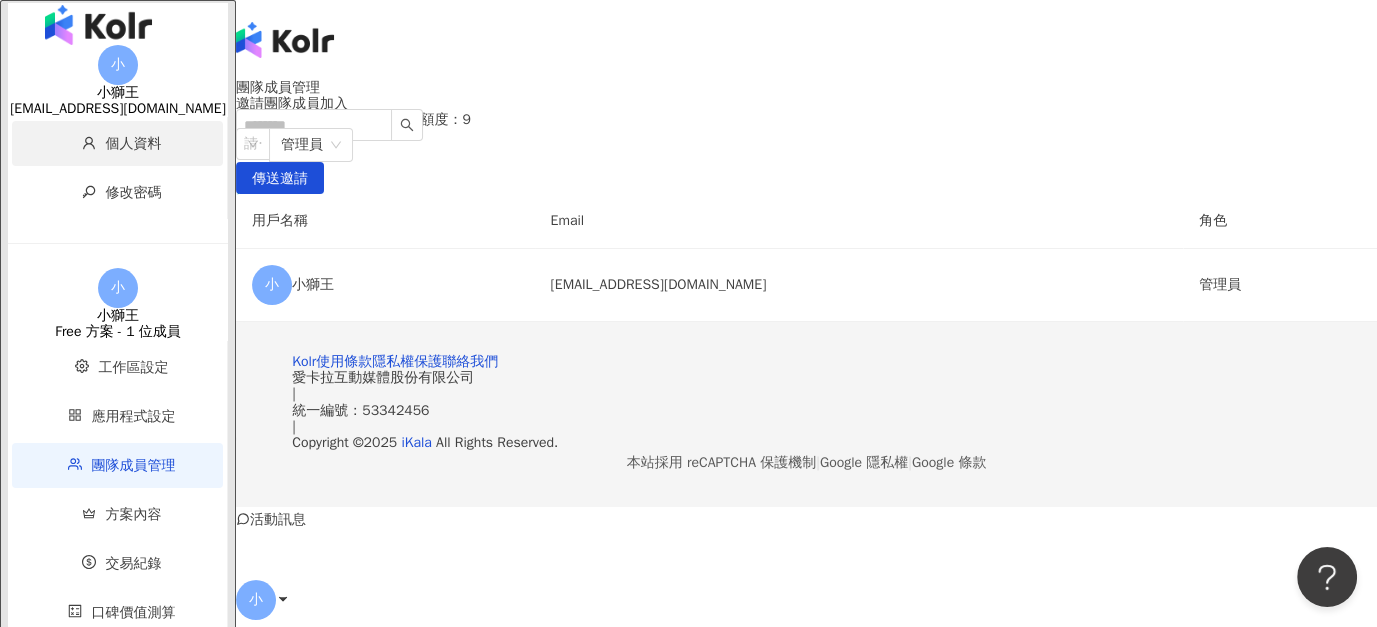click on "個人資料" at bounding box center (134, 143) 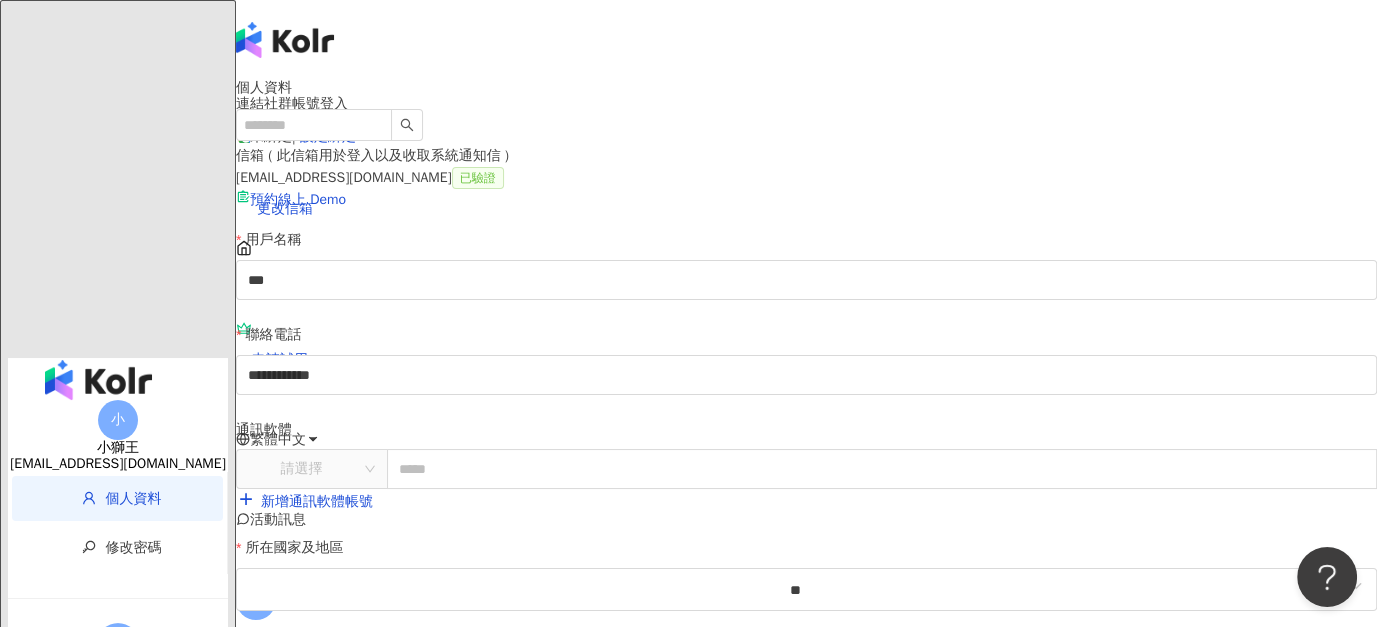 click on "交易紀錄" at bounding box center (134, 917) 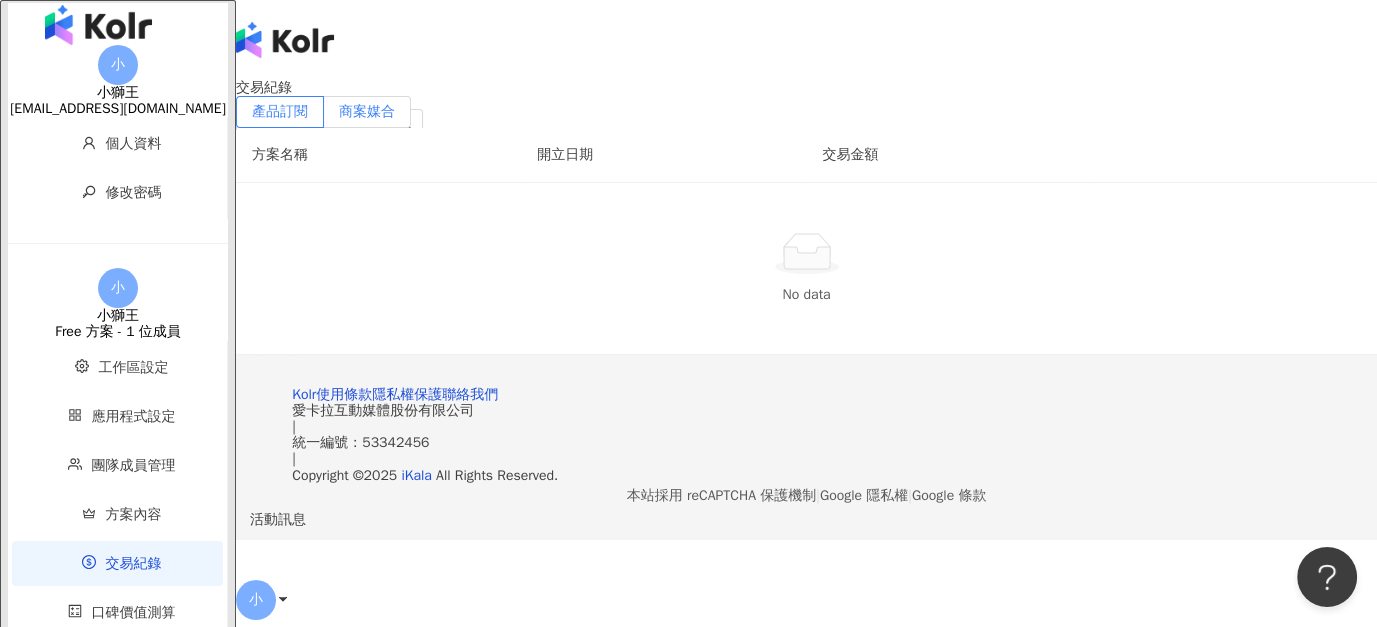 click on "商案媒合" at bounding box center (367, 111) 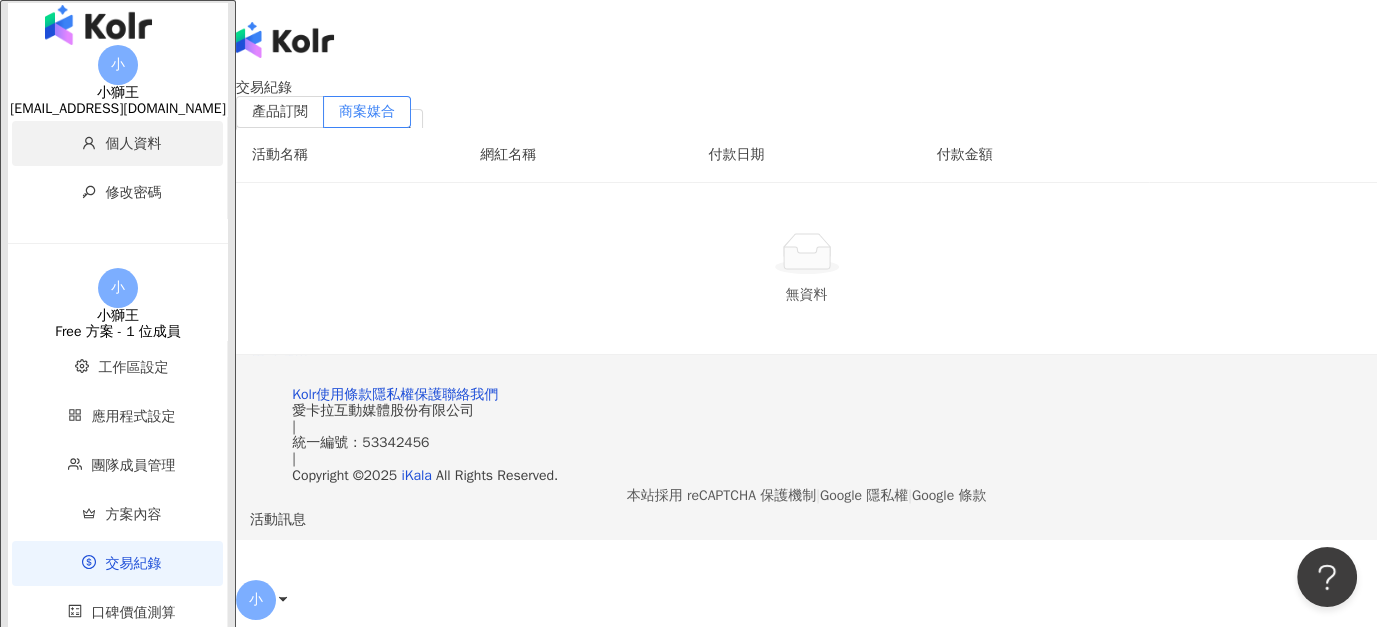 click on "個人資料" at bounding box center (134, 143) 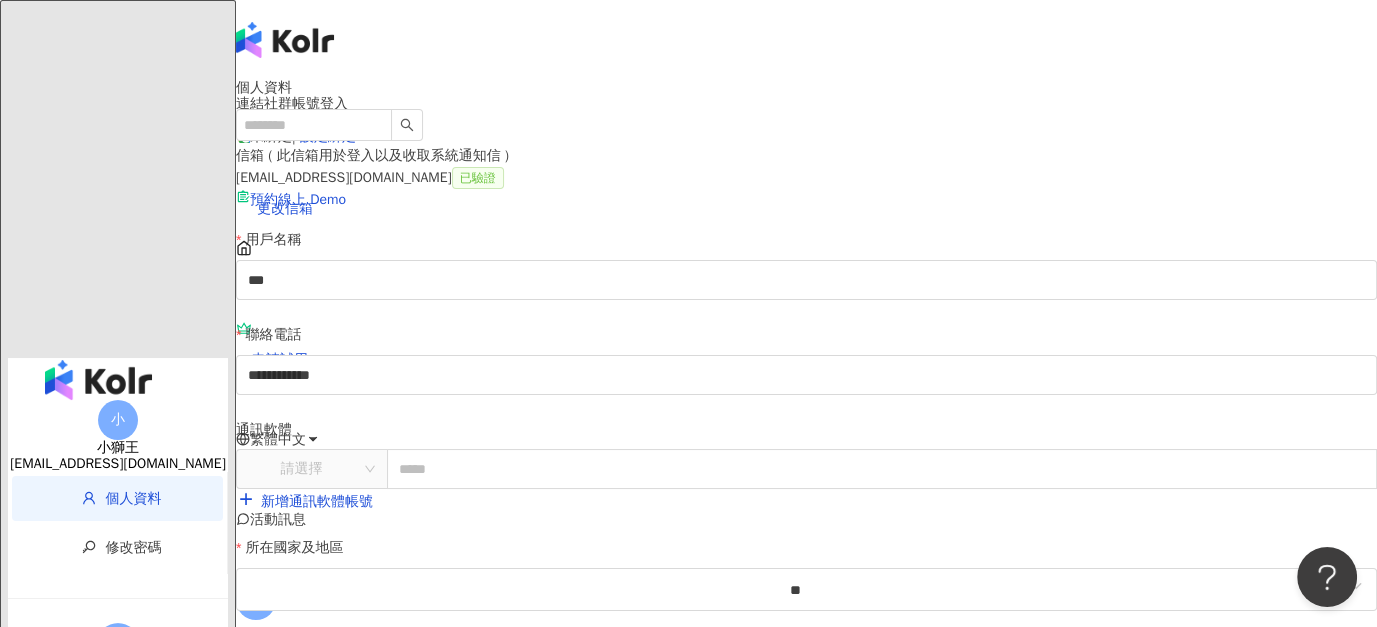 click on "工作區設定" at bounding box center (134, 721) 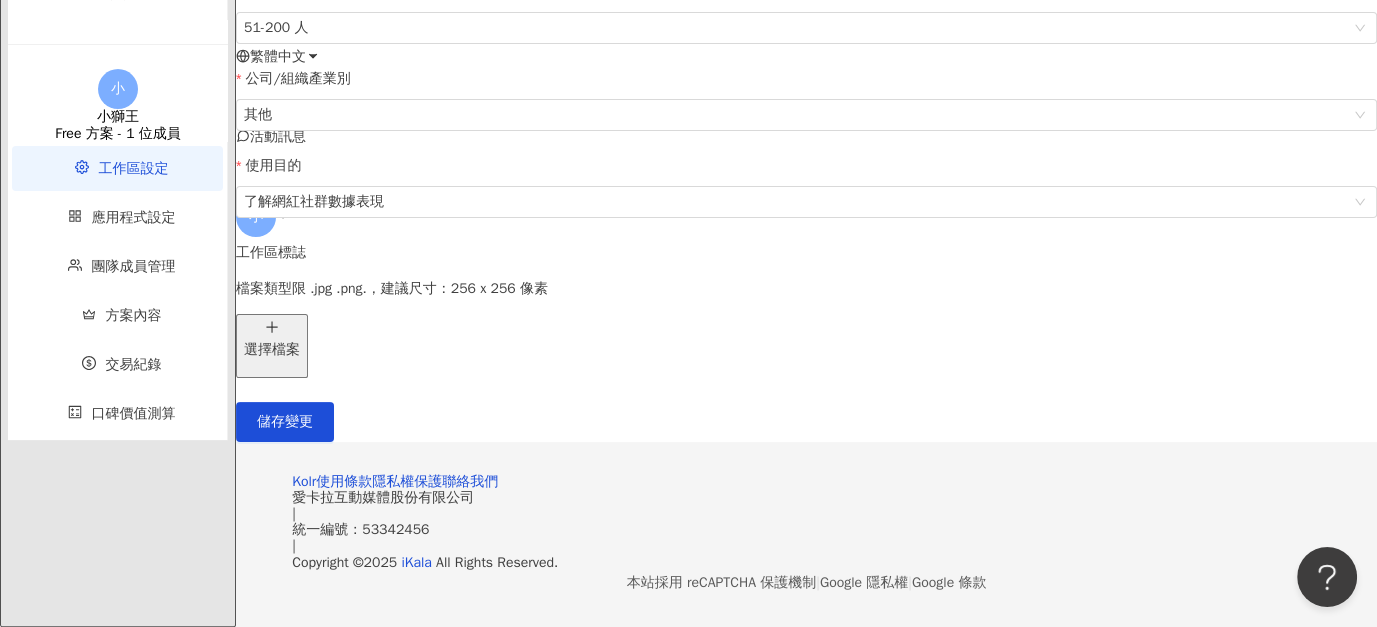 scroll, scrollTop: 654, scrollLeft: 0, axis: vertical 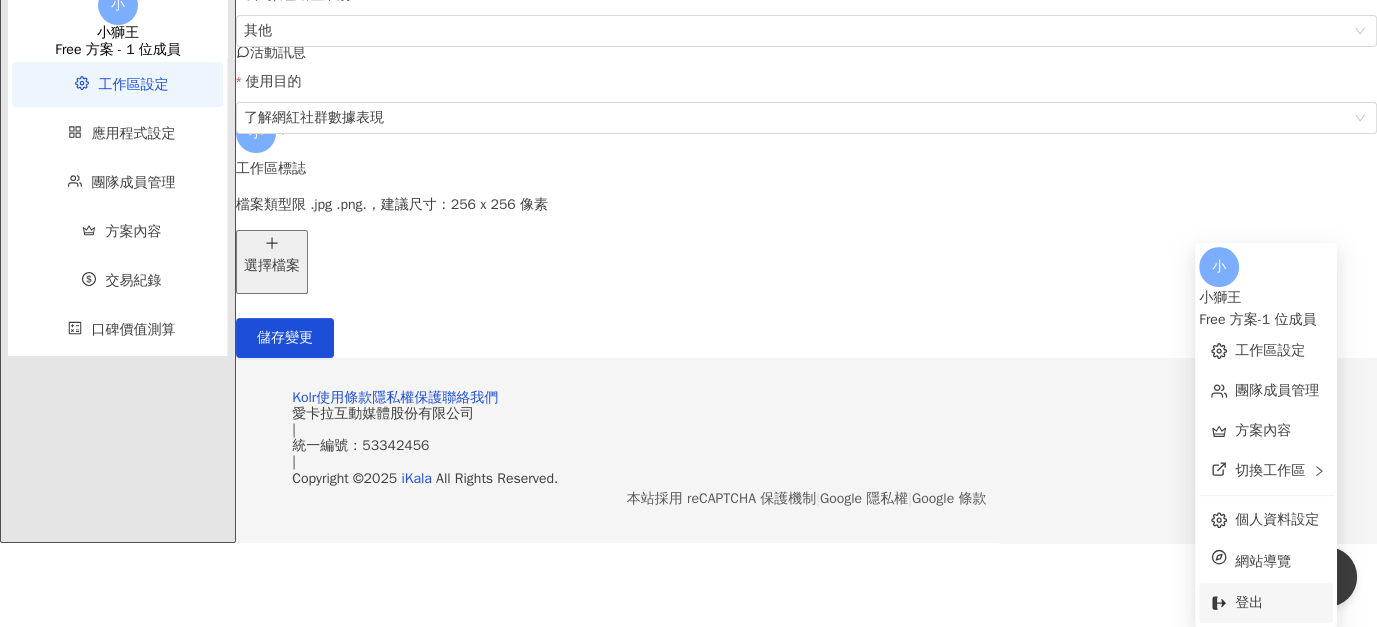 click on "登出" at bounding box center (1249, 602) 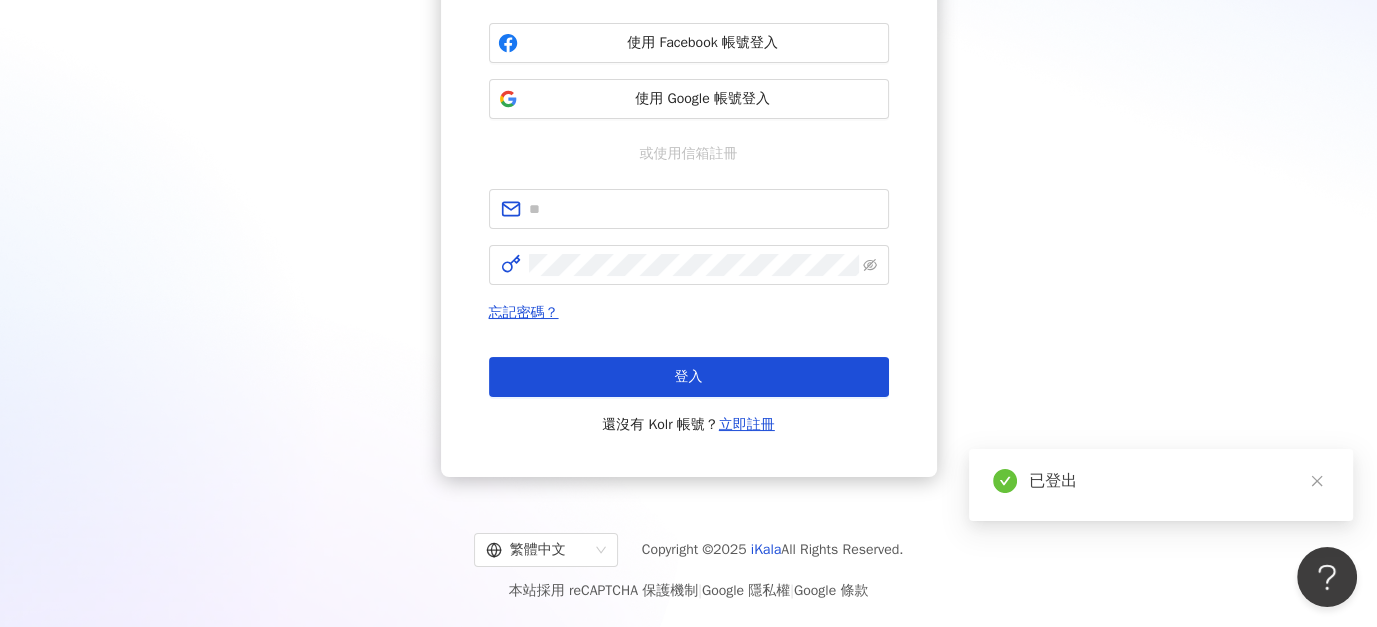 scroll, scrollTop: 0, scrollLeft: 0, axis: both 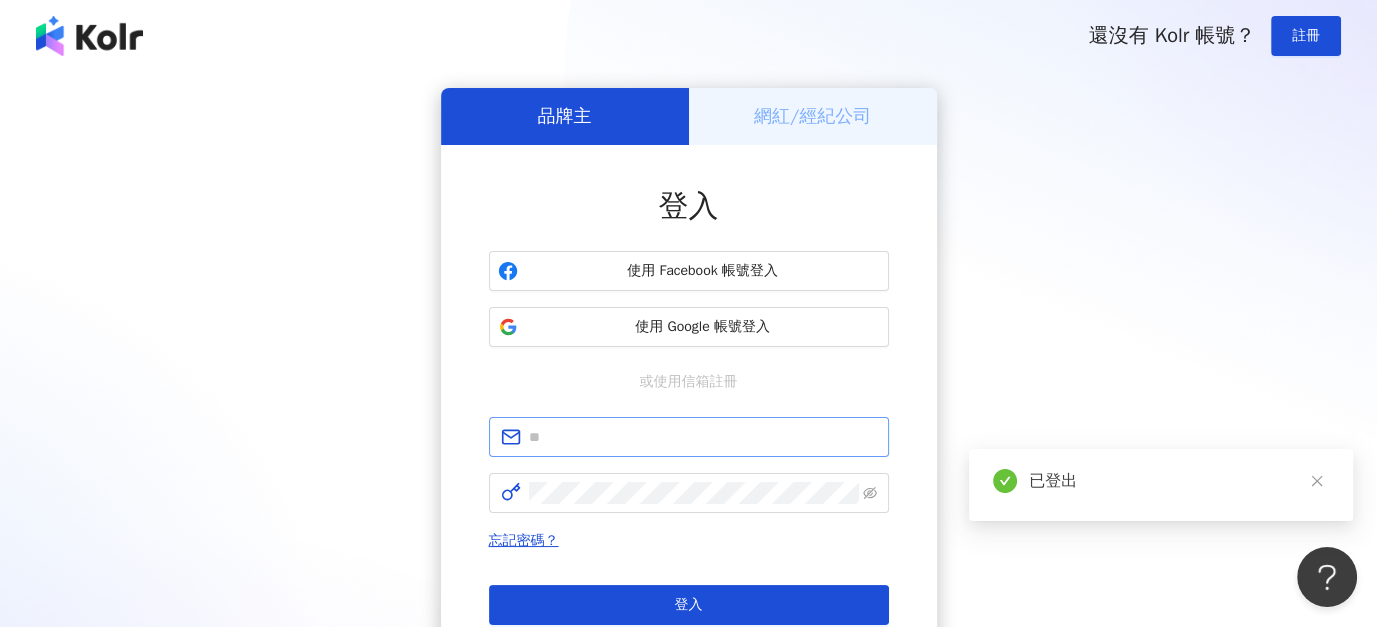 click at bounding box center [689, 437] 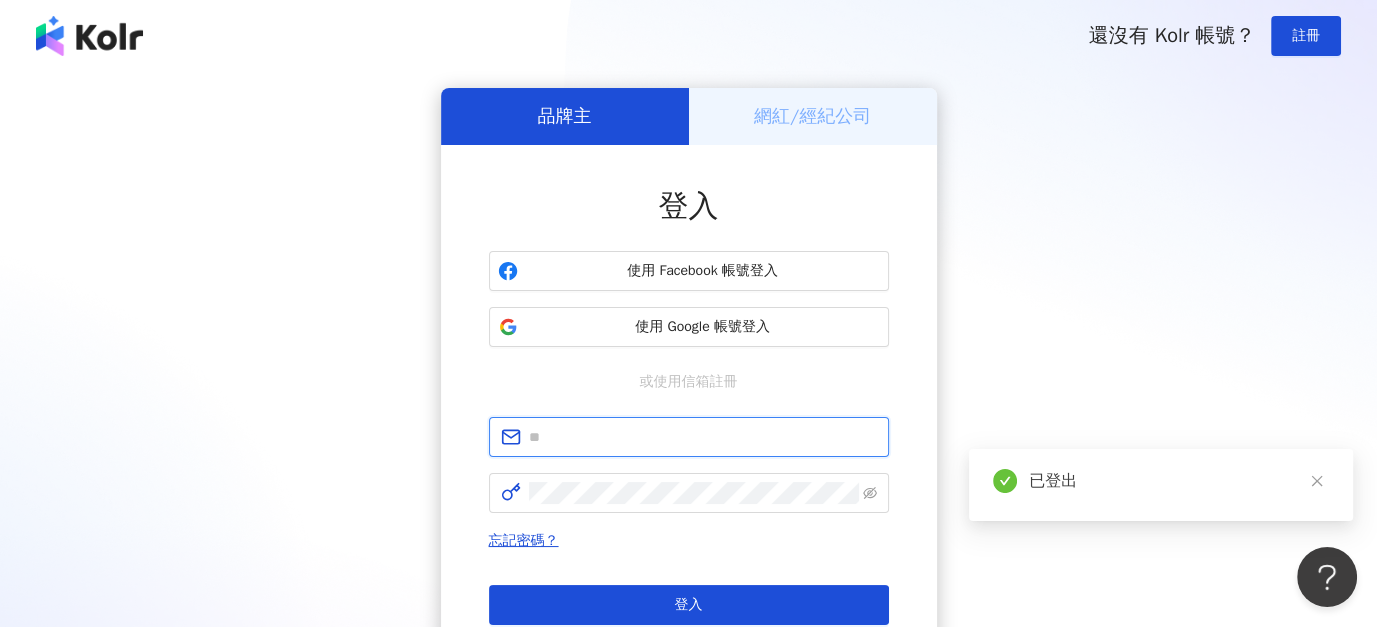 click at bounding box center [703, 437] 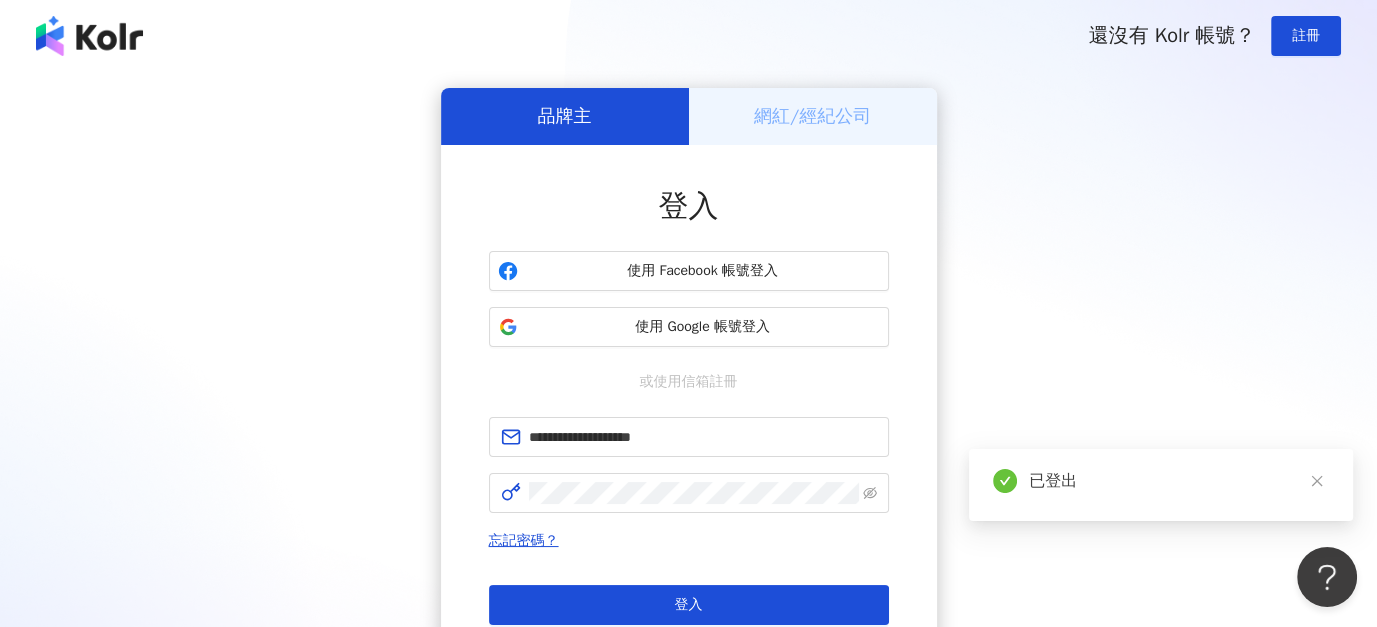 click on "忘記密碼？ 登入 還沒有 Kolr 帳號？ 立即註冊" at bounding box center (689, 597) 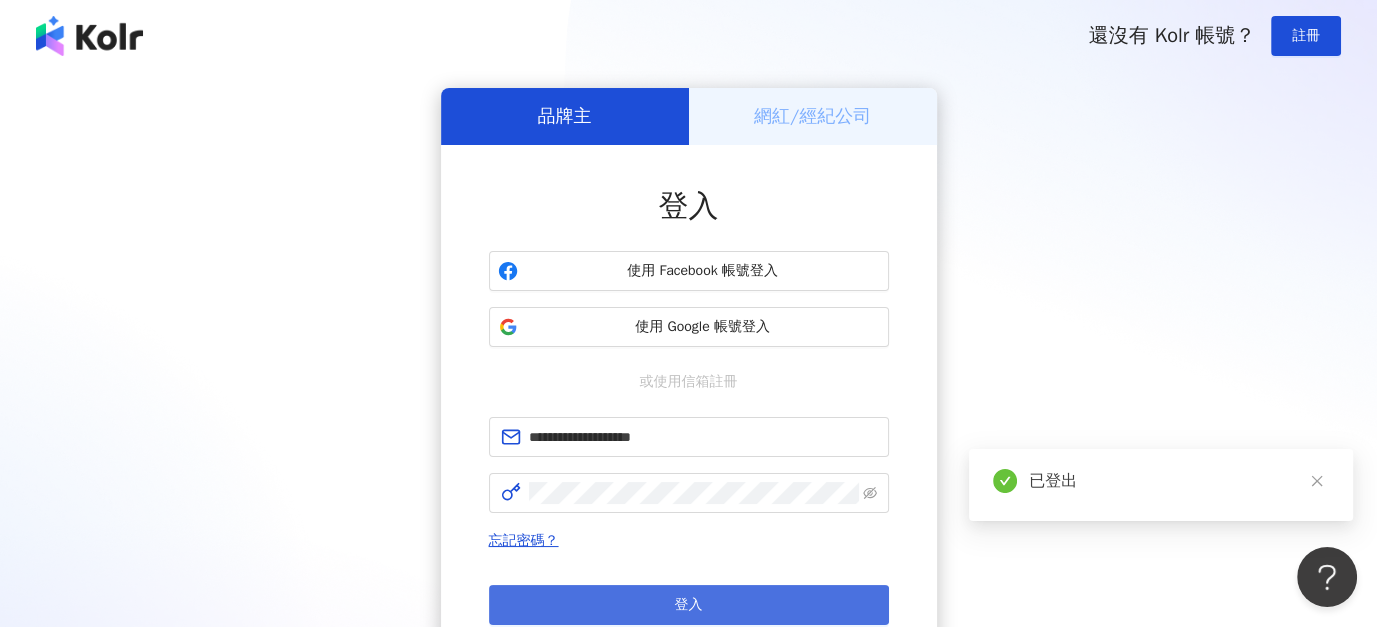click on "登入" at bounding box center (689, 605) 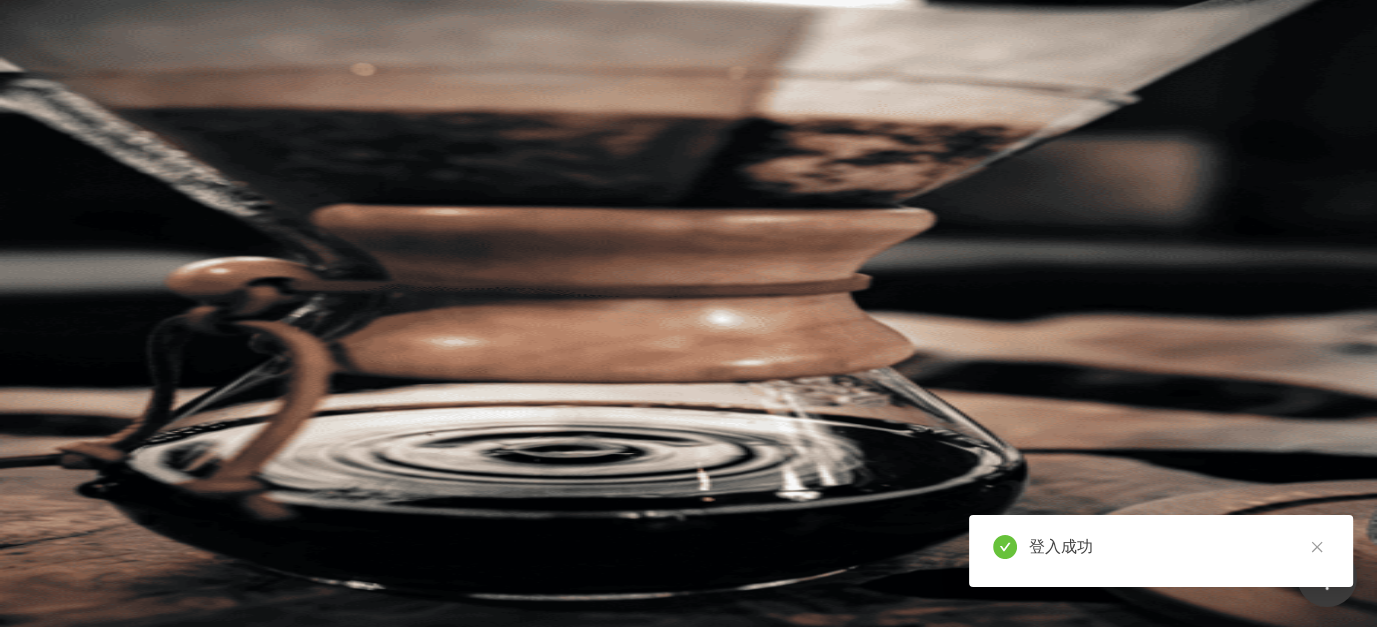 click 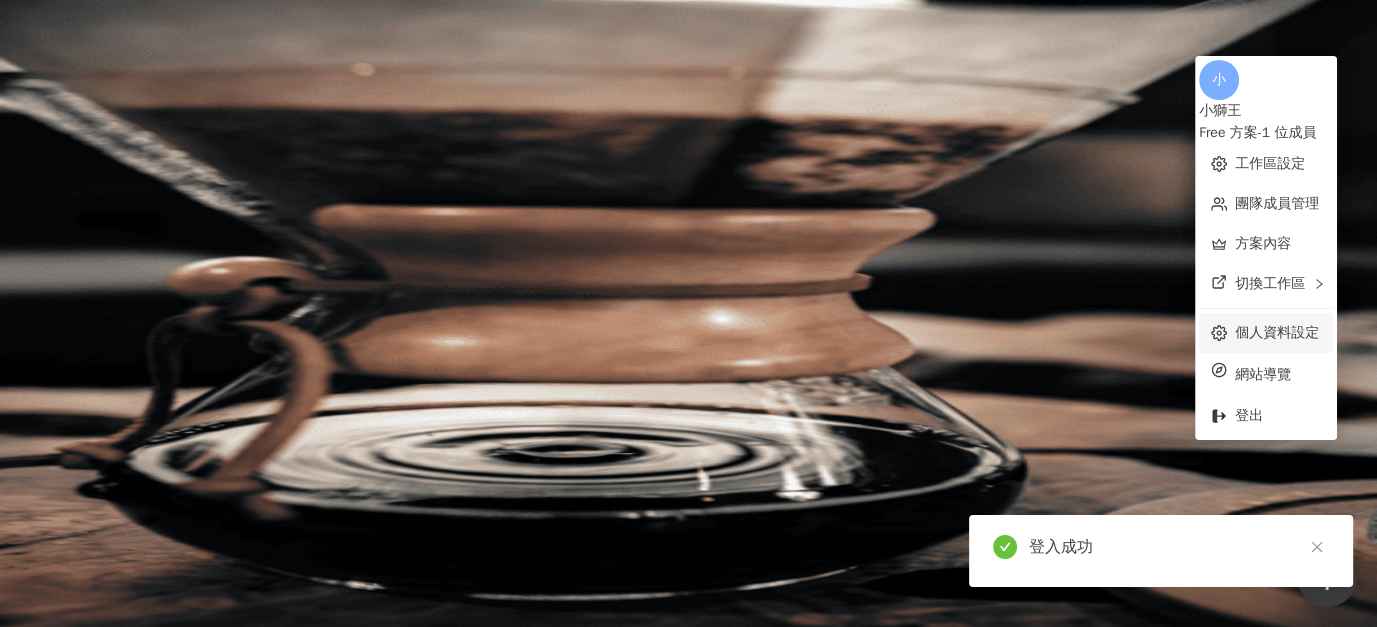 click on "個人資料設定" at bounding box center (1277, 332) 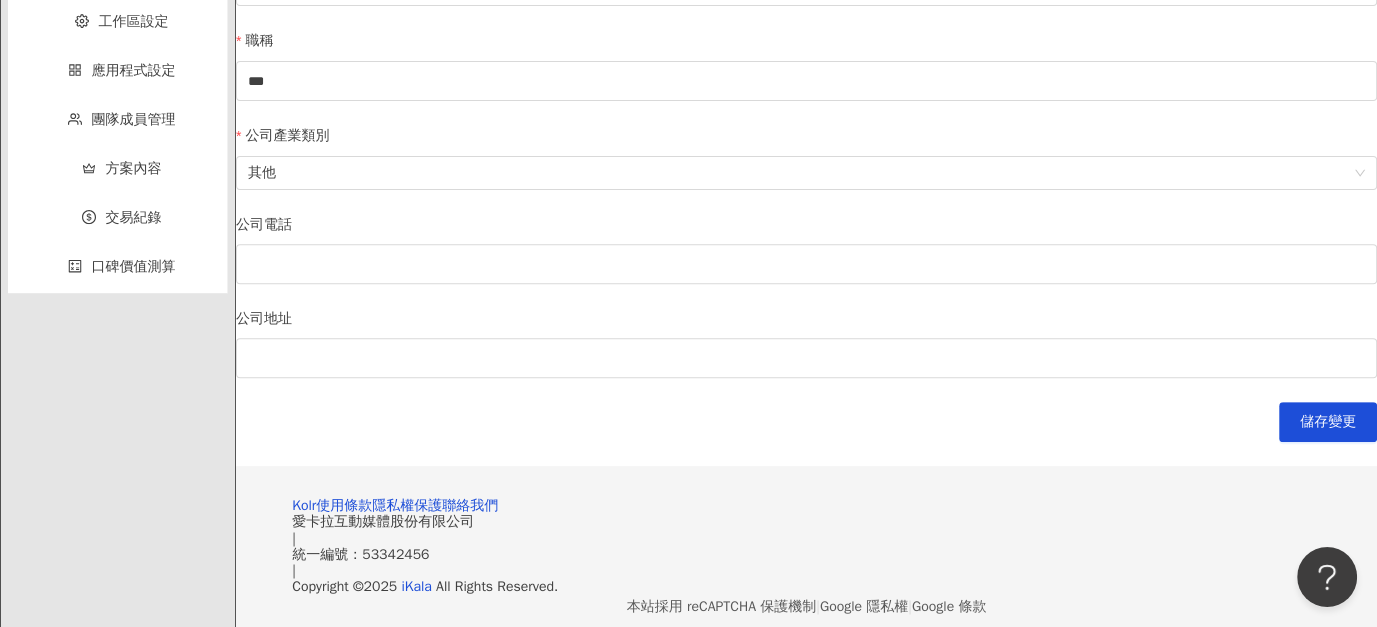 scroll, scrollTop: 1050, scrollLeft: 0, axis: vertical 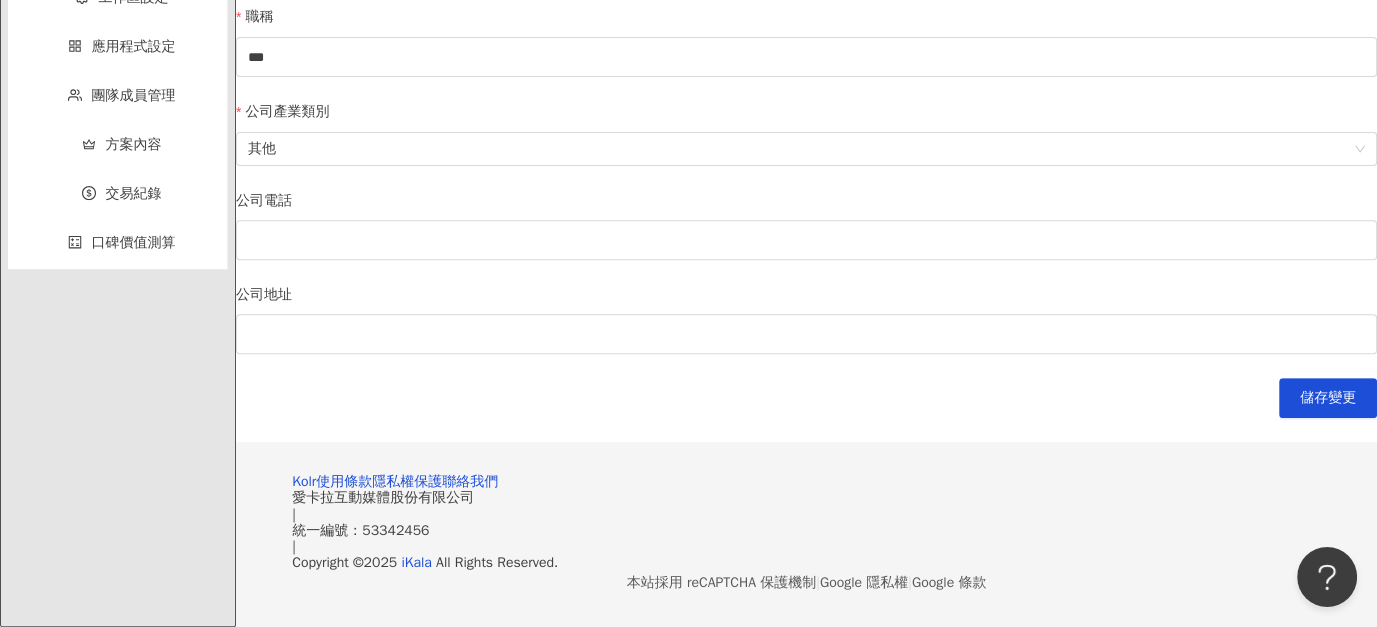 click on "修改密碼" at bounding box center [134, -177] 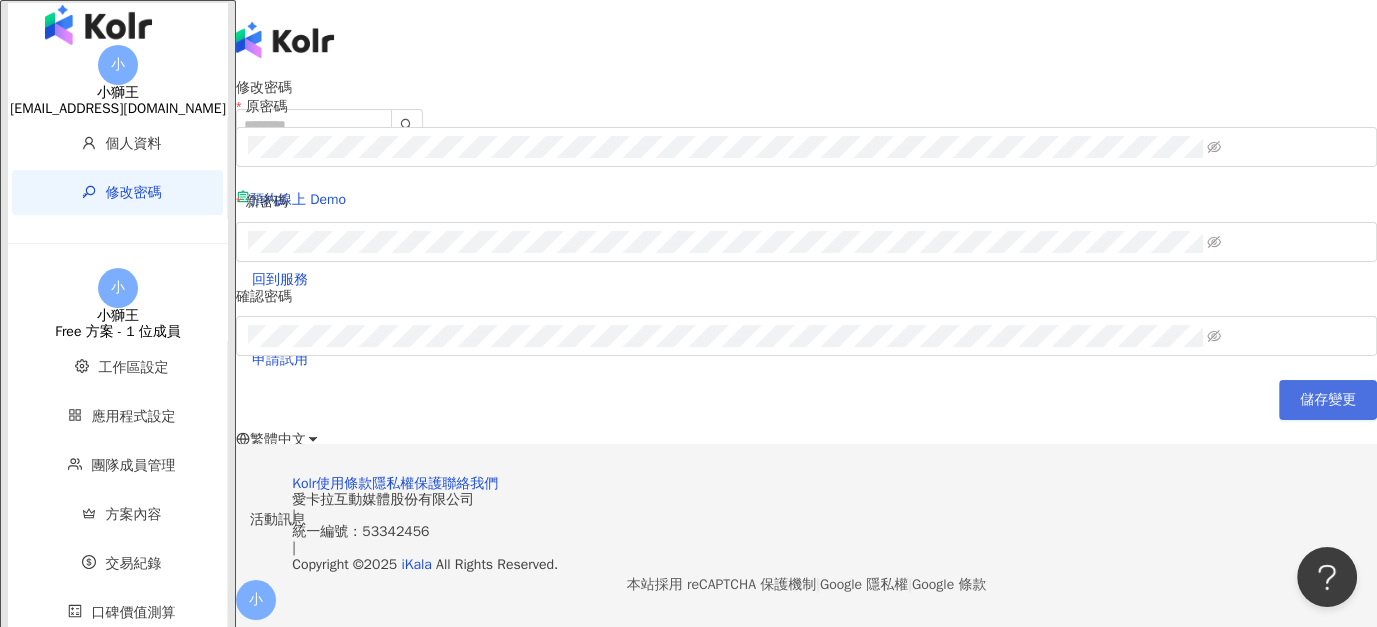 click on "儲存變更" at bounding box center (1328, 400) 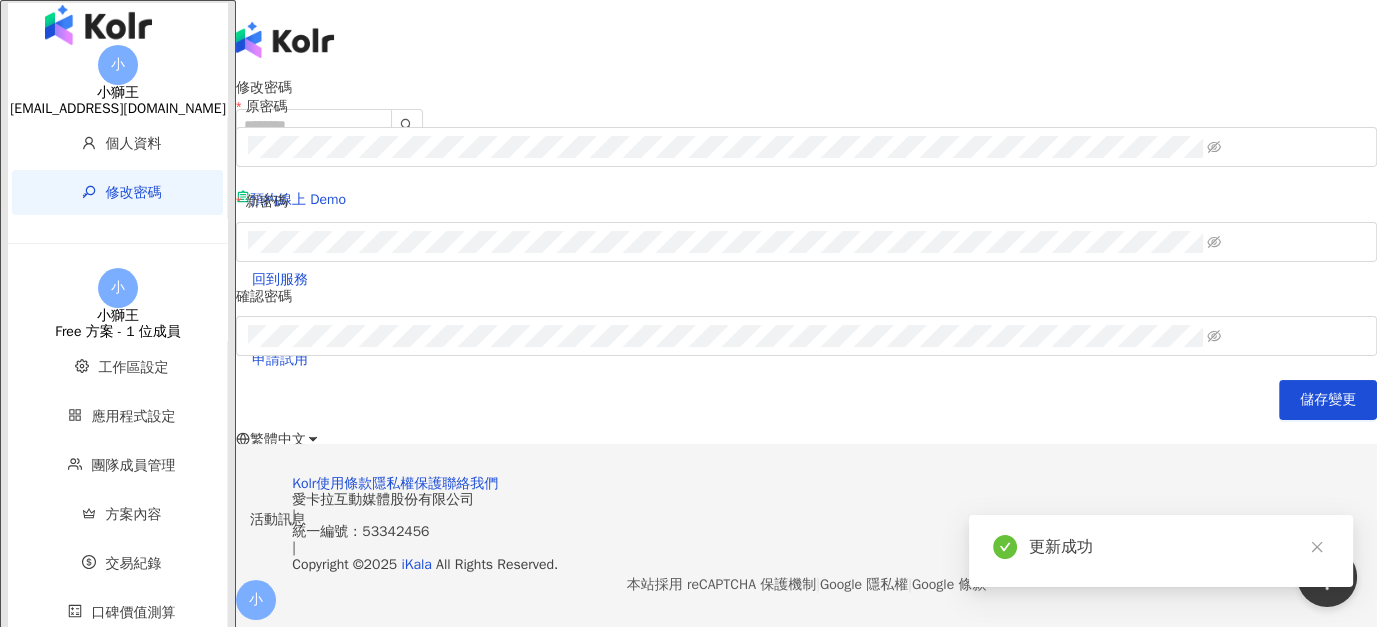 click 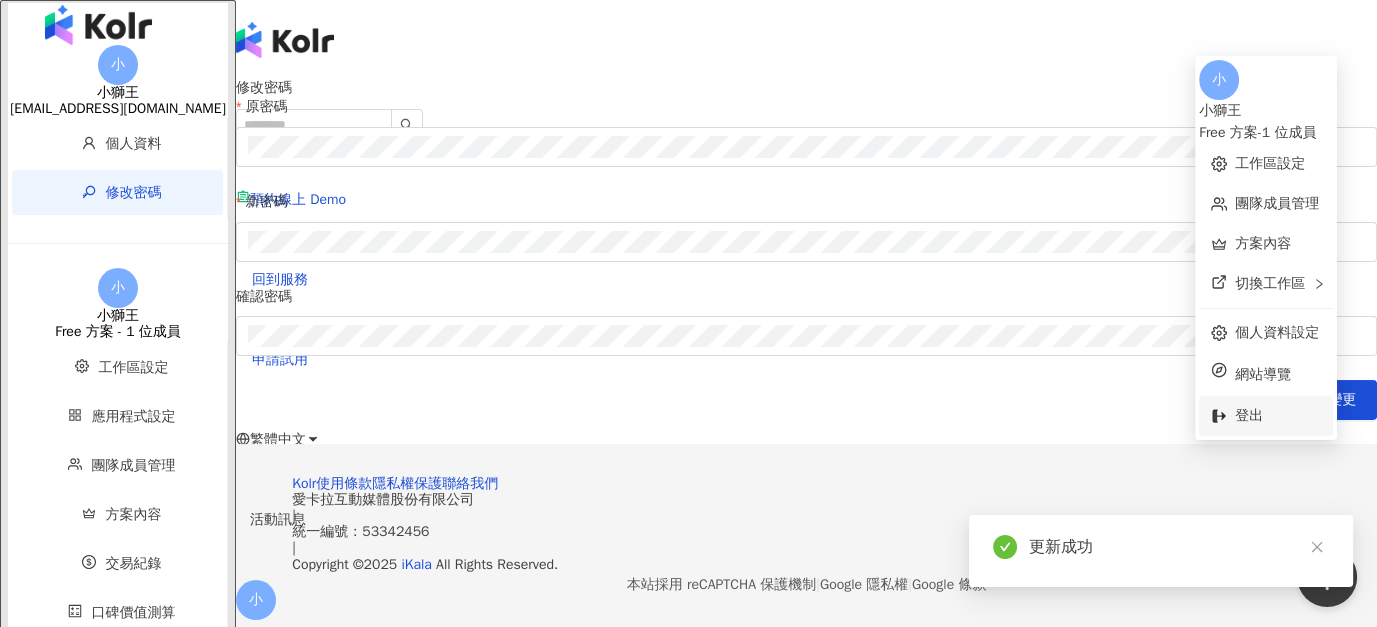 click on "登出" at bounding box center [1249, 415] 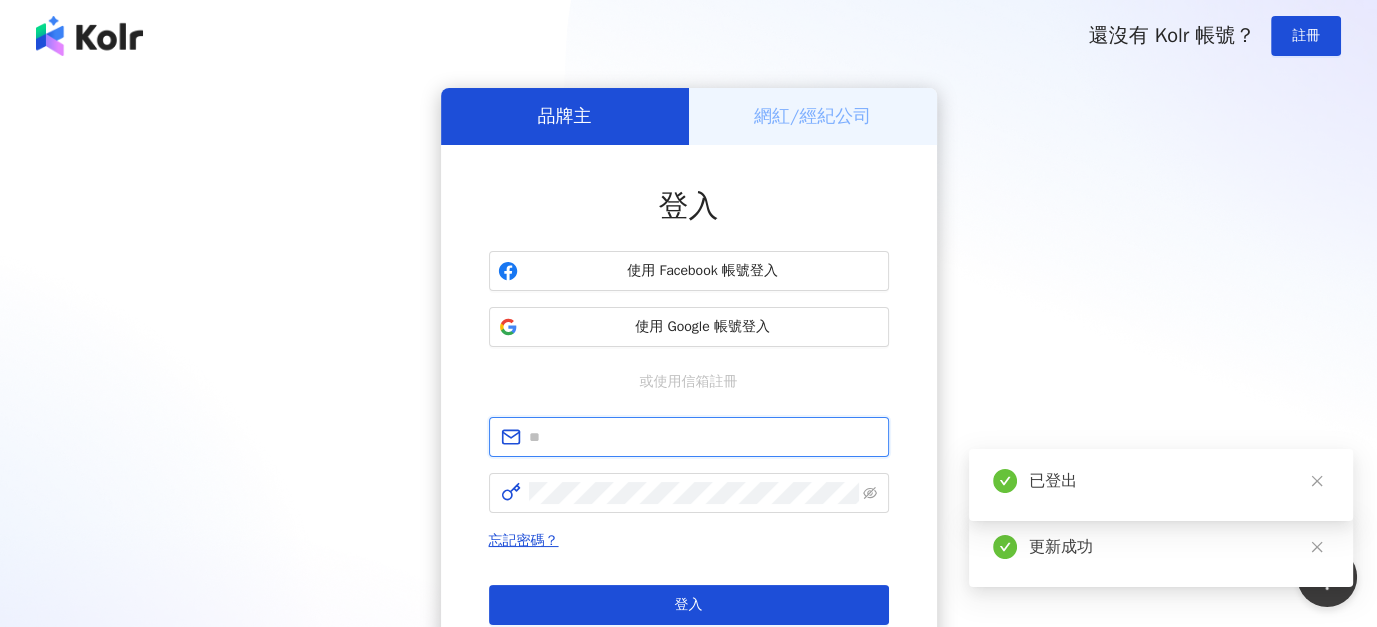 click at bounding box center (703, 437) 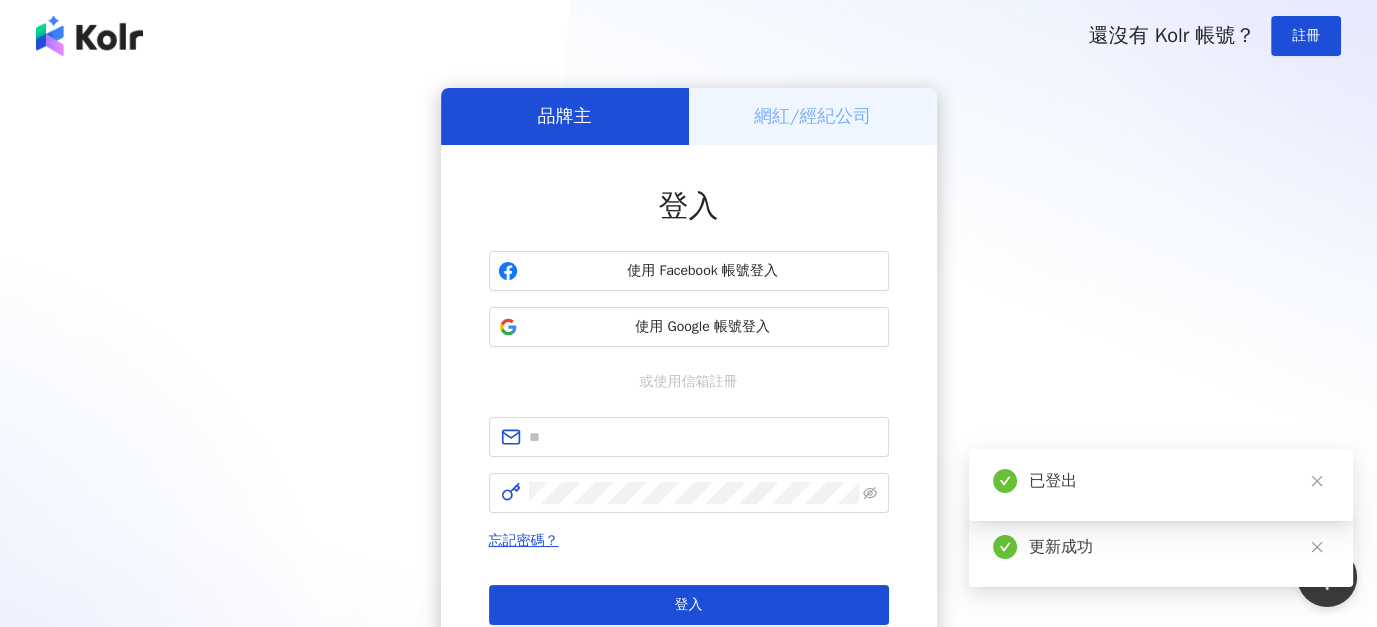 click on "忘記密碼？" at bounding box center (689, 541) 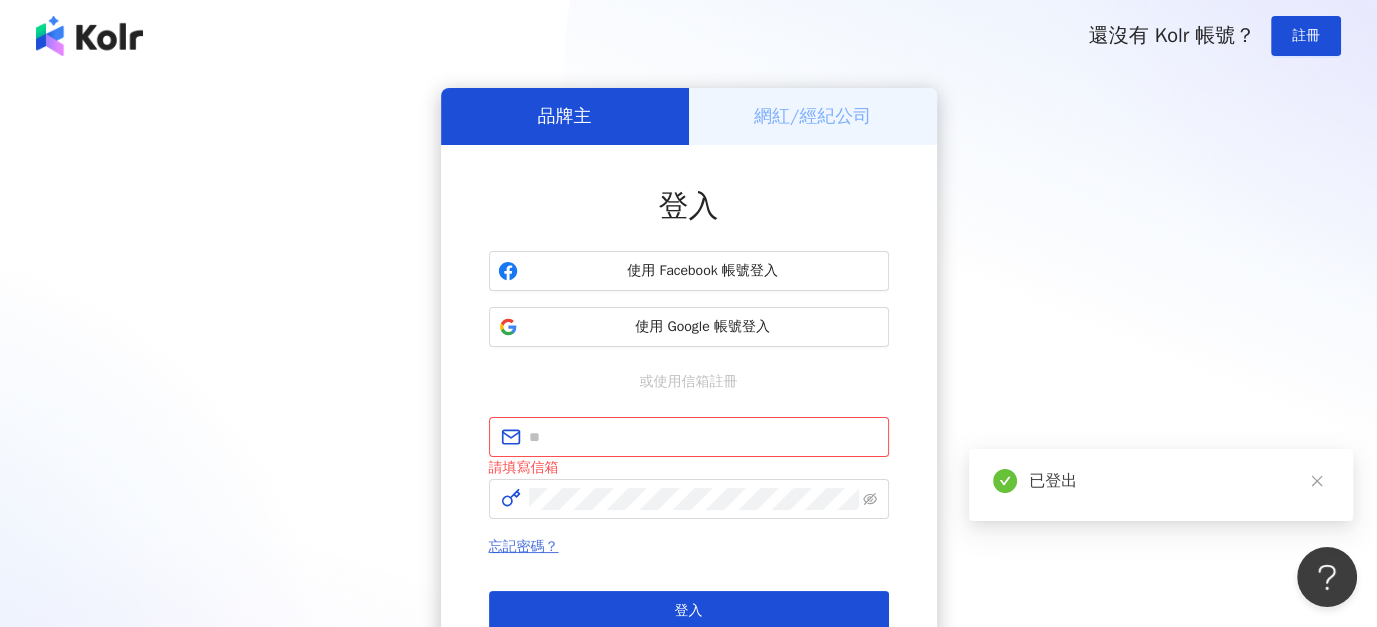 click on "忘記密碼？" at bounding box center [524, 546] 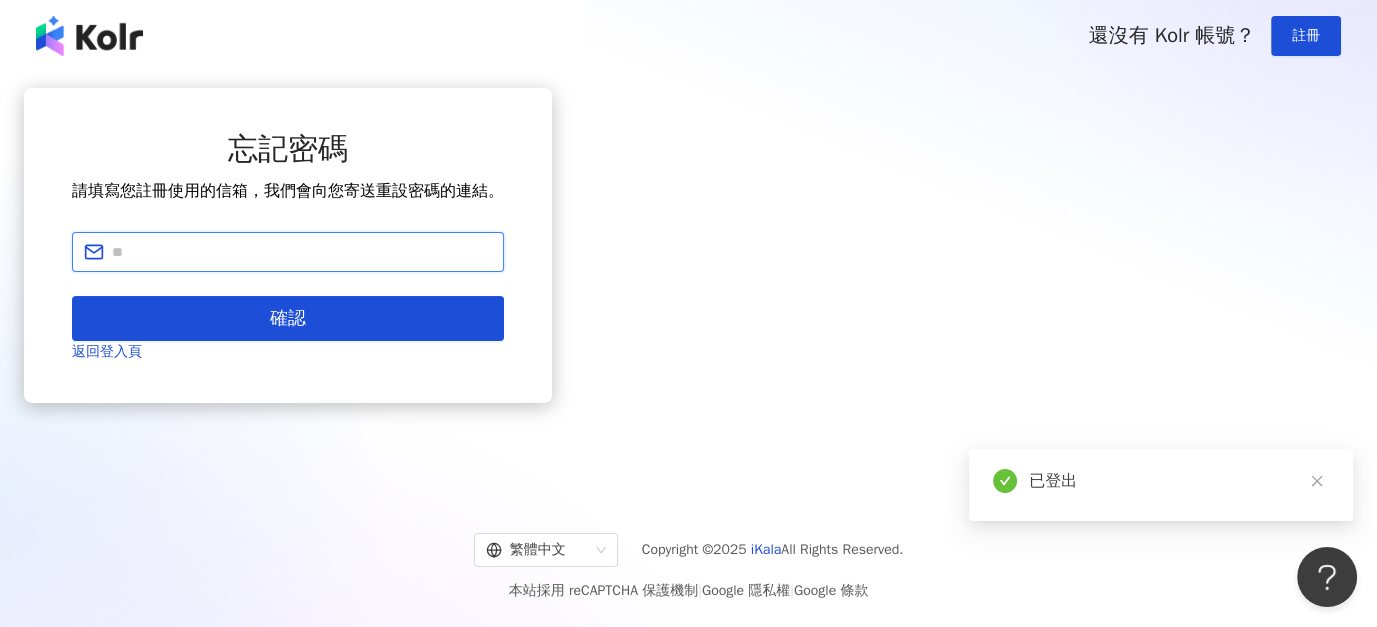 click at bounding box center (302, 252) 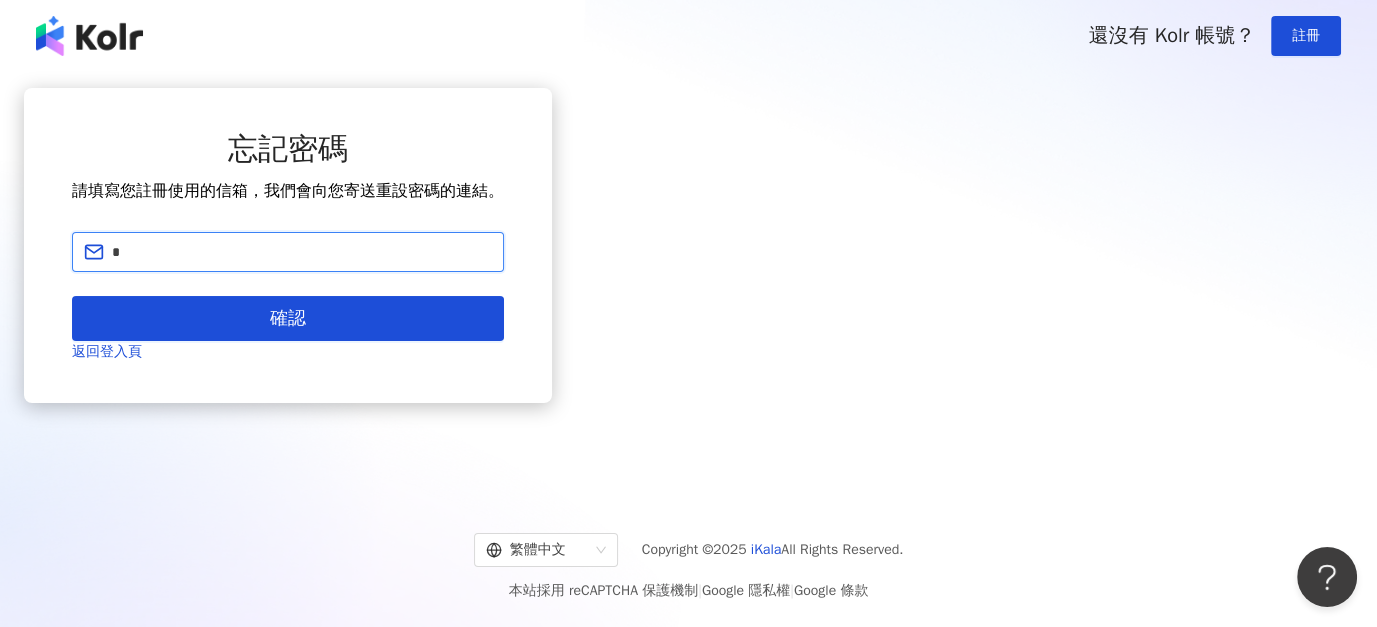 type on "**********" 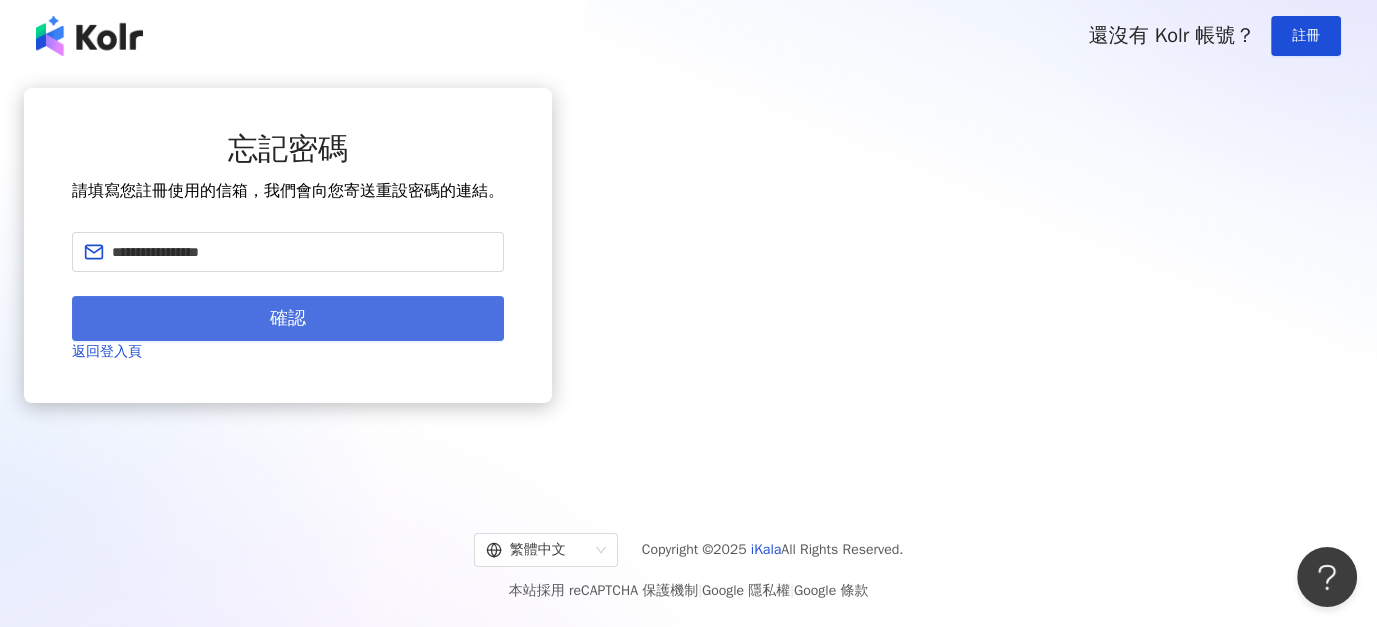 click on "確認" at bounding box center (288, 318) 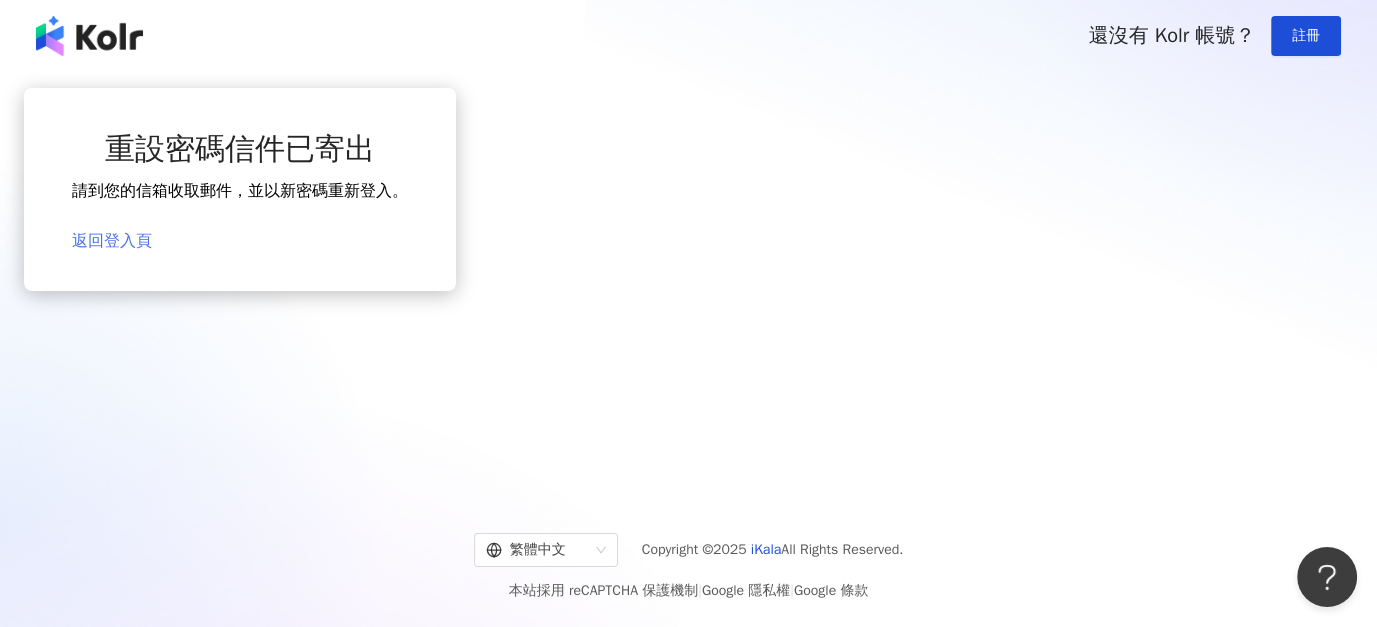 click on "返回登入頁" at bounding box center (112, 241) 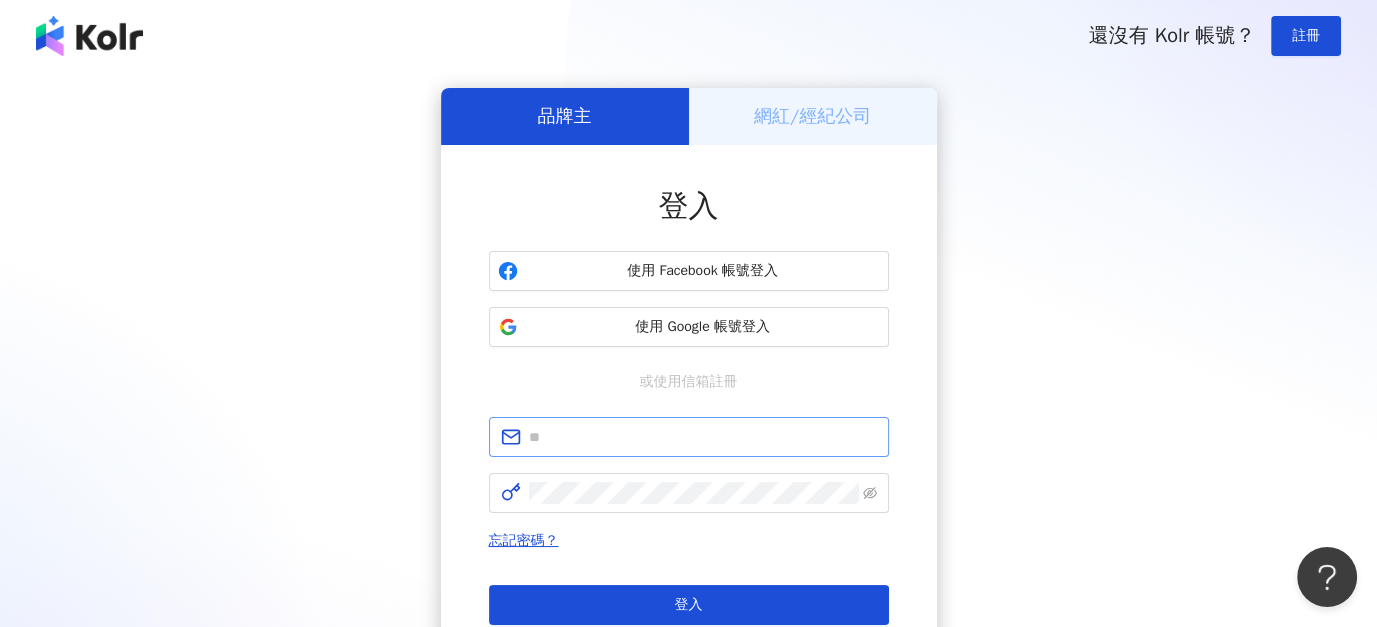 click at bounding box center (689, 437) 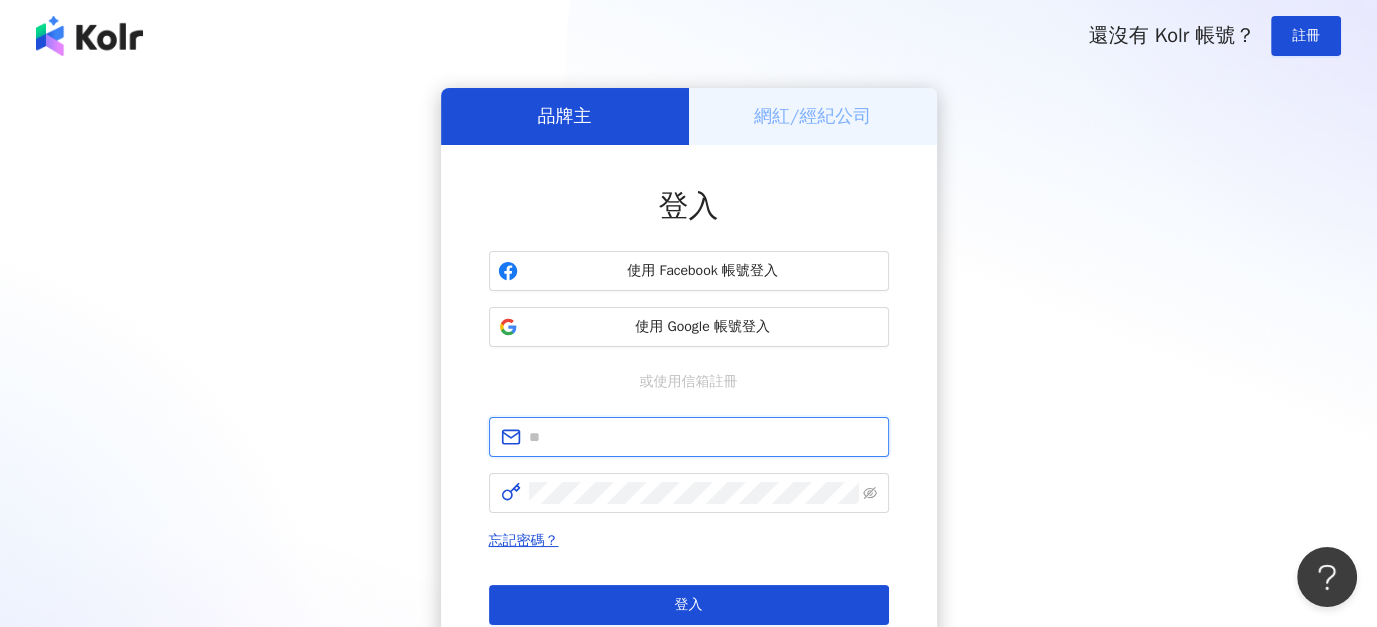 click at bounding box center (703, 437) 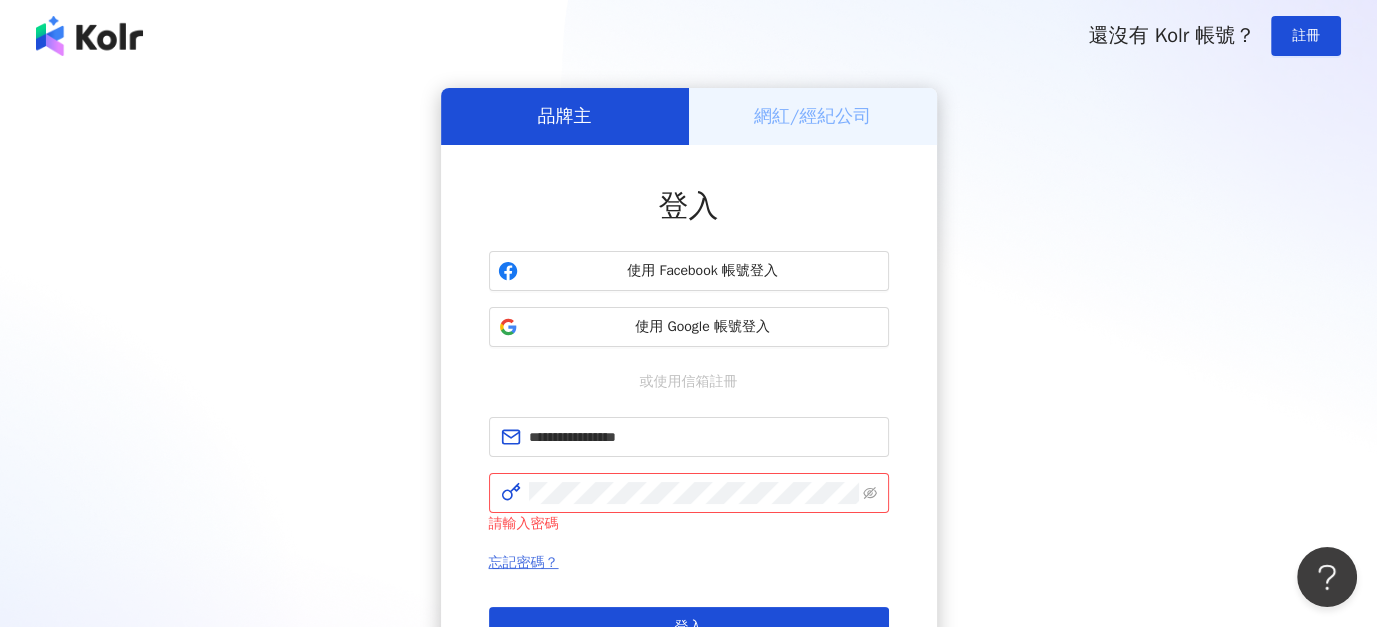 click on "忘記密碼？" at bounding box center [524, 562] 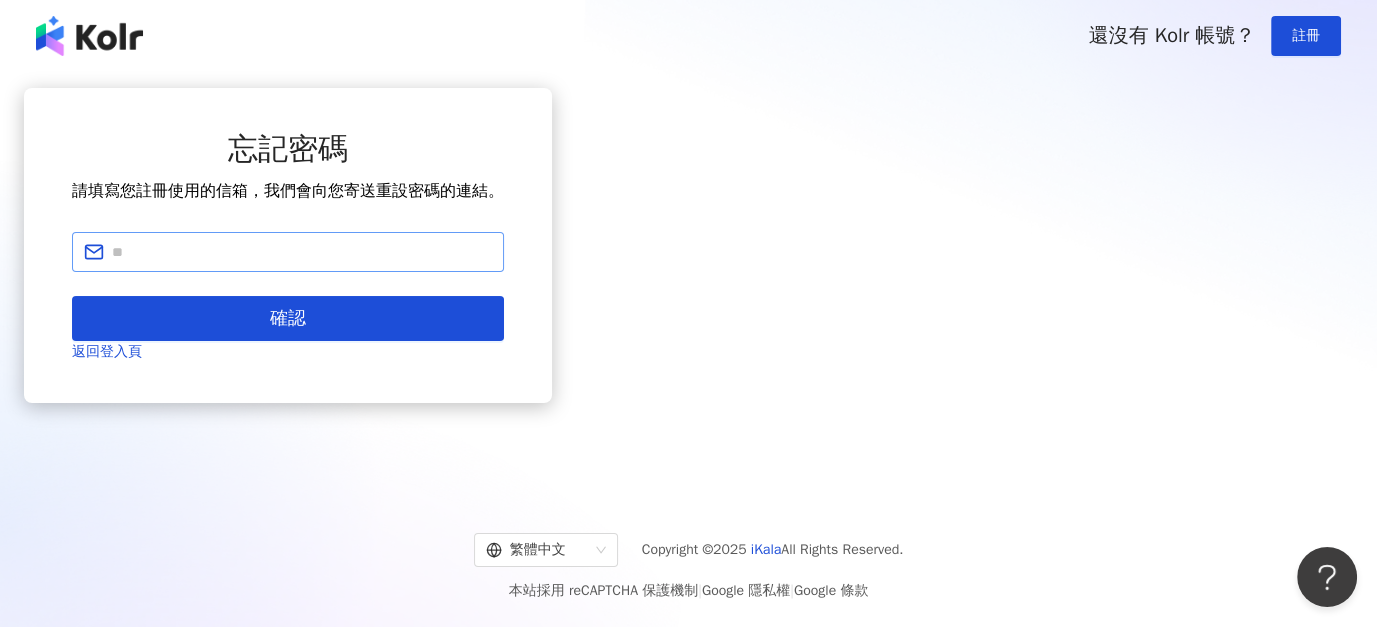 click at bounding box center [288, 252] 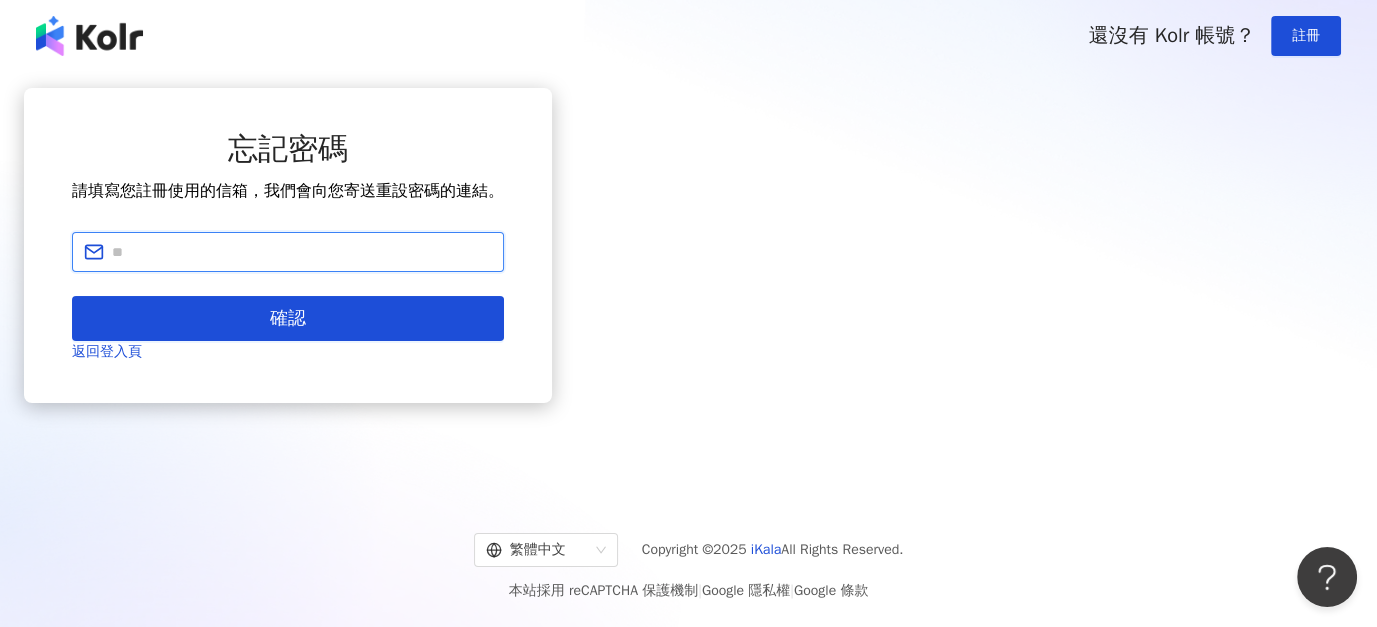 click at bounding box center (302, 252) 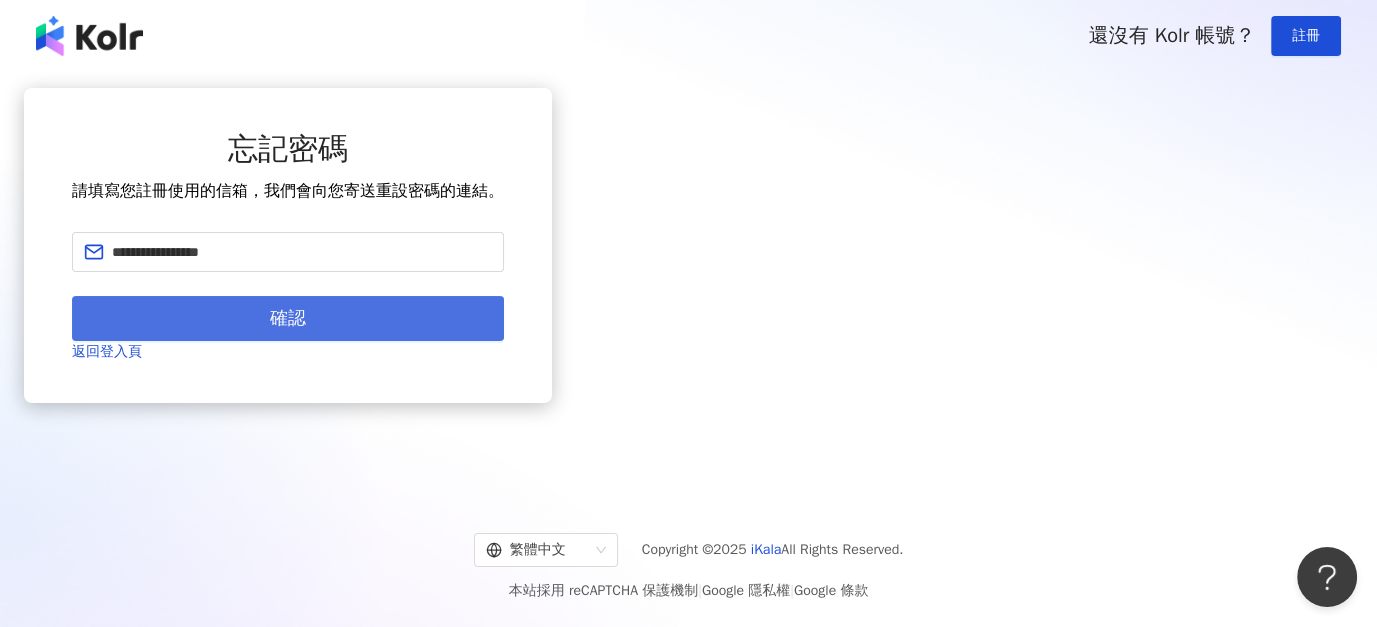 click on "確認" at bounding box center (288, 318) 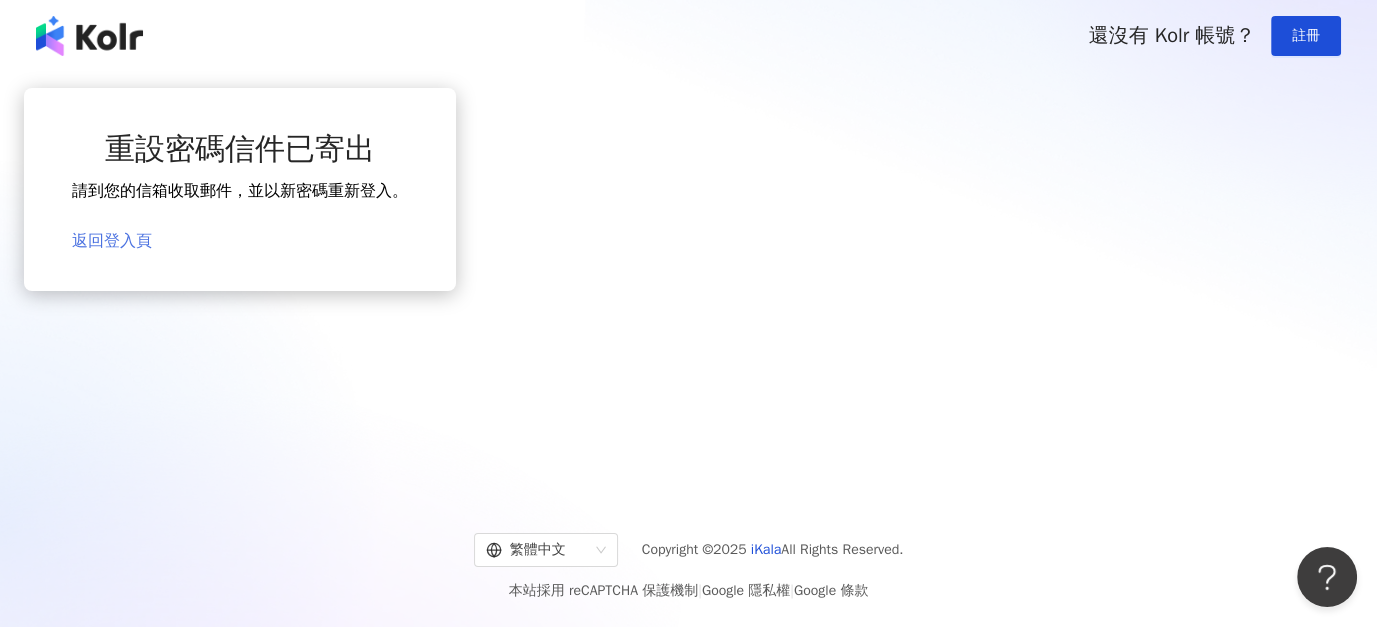 click on "返回登入頁" at bounding box center [112, 241] 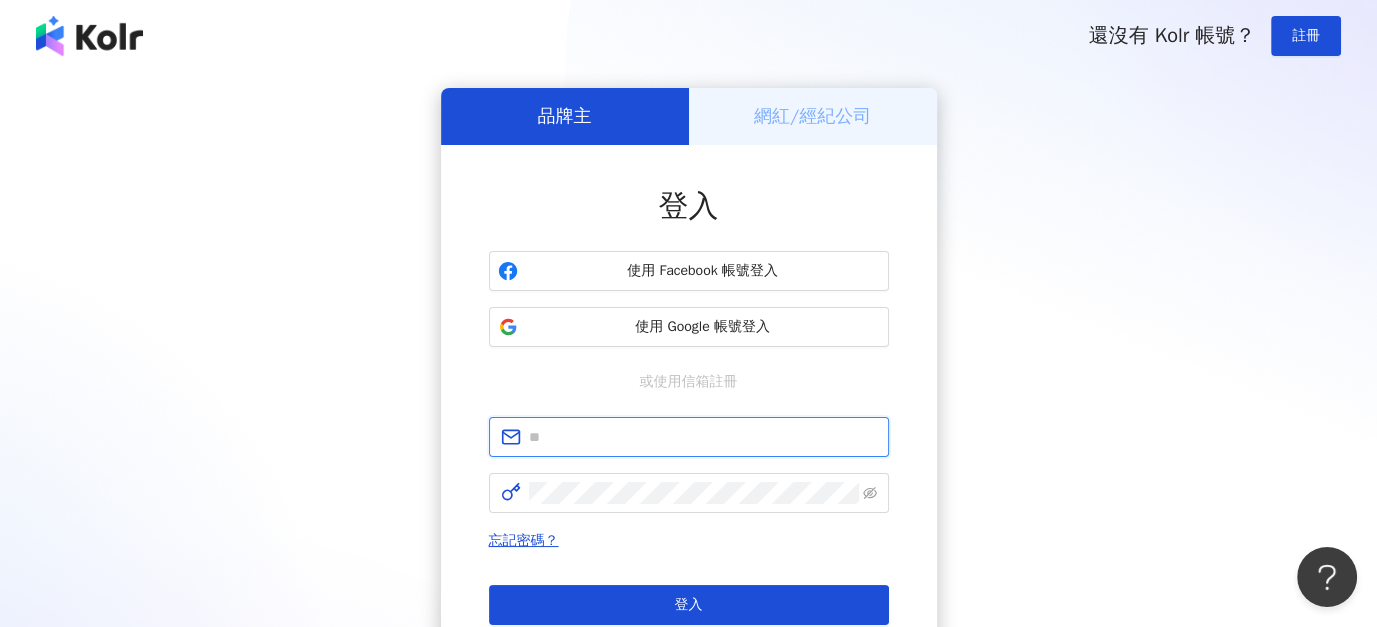 click at bounding box center [703, 437] 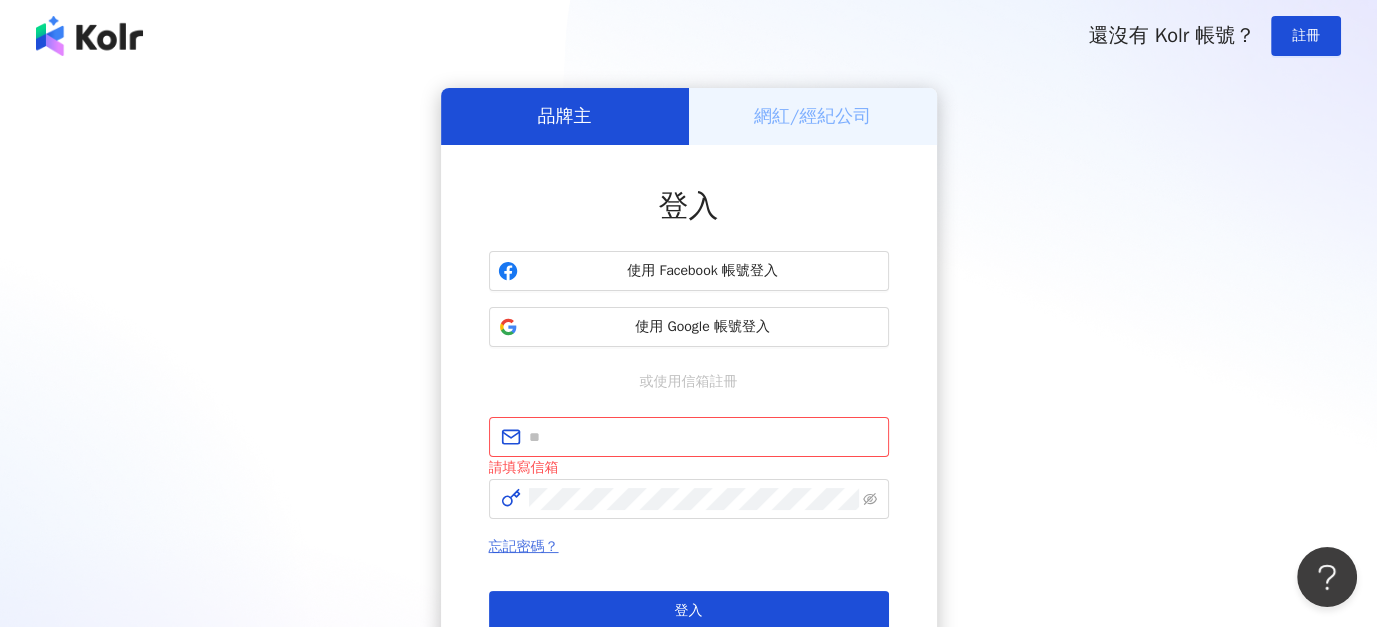click on "忘記密碼？" at bounding box center [524, 546] 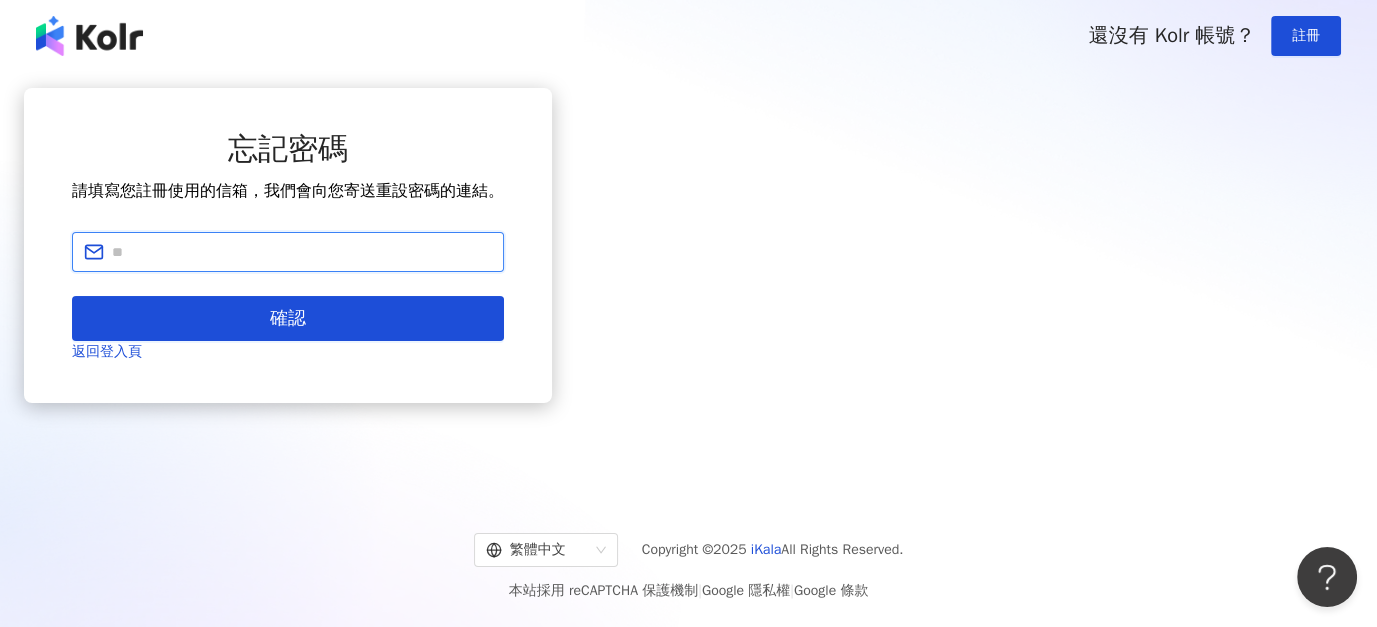 click at bounding box center [302, 252] 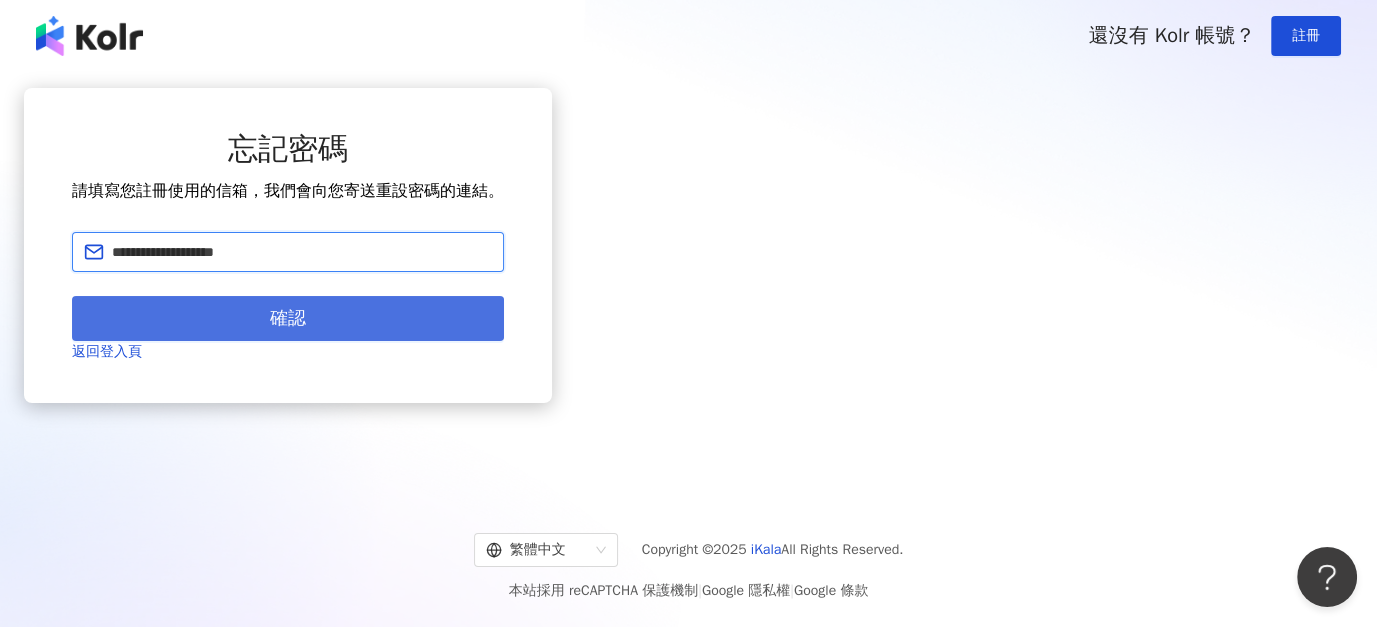 type on "**********" 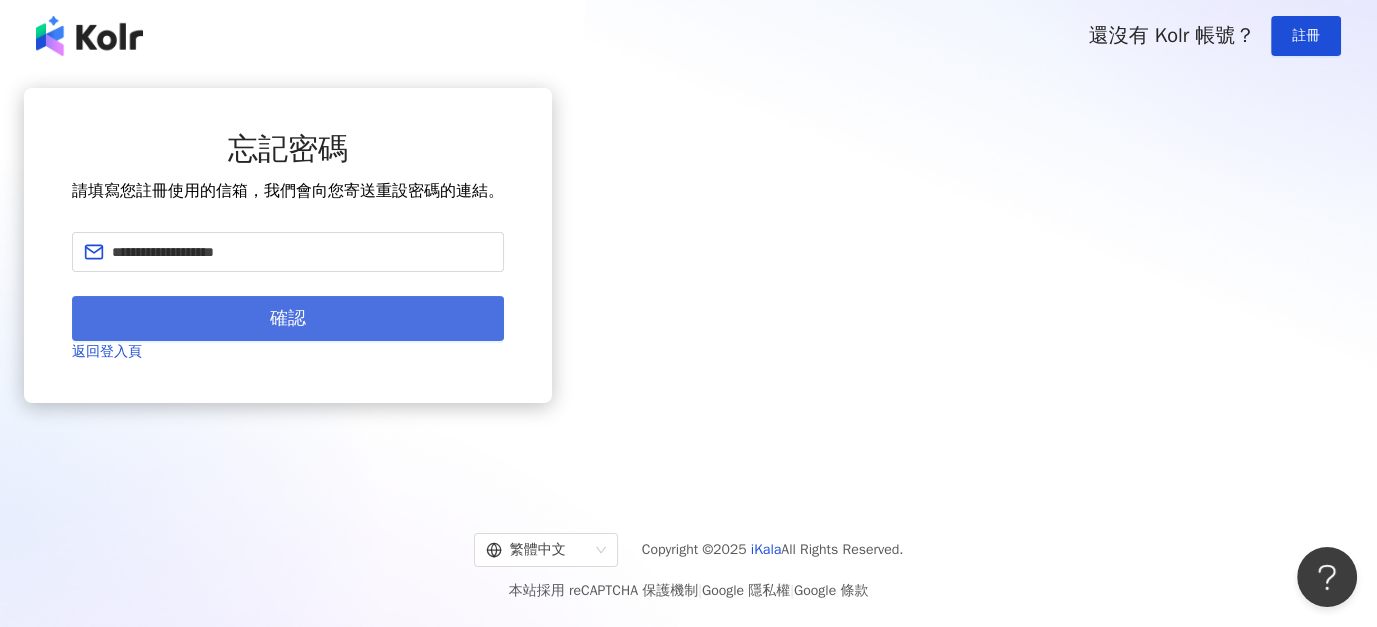click on "確認" at bounding box center (288, 318) 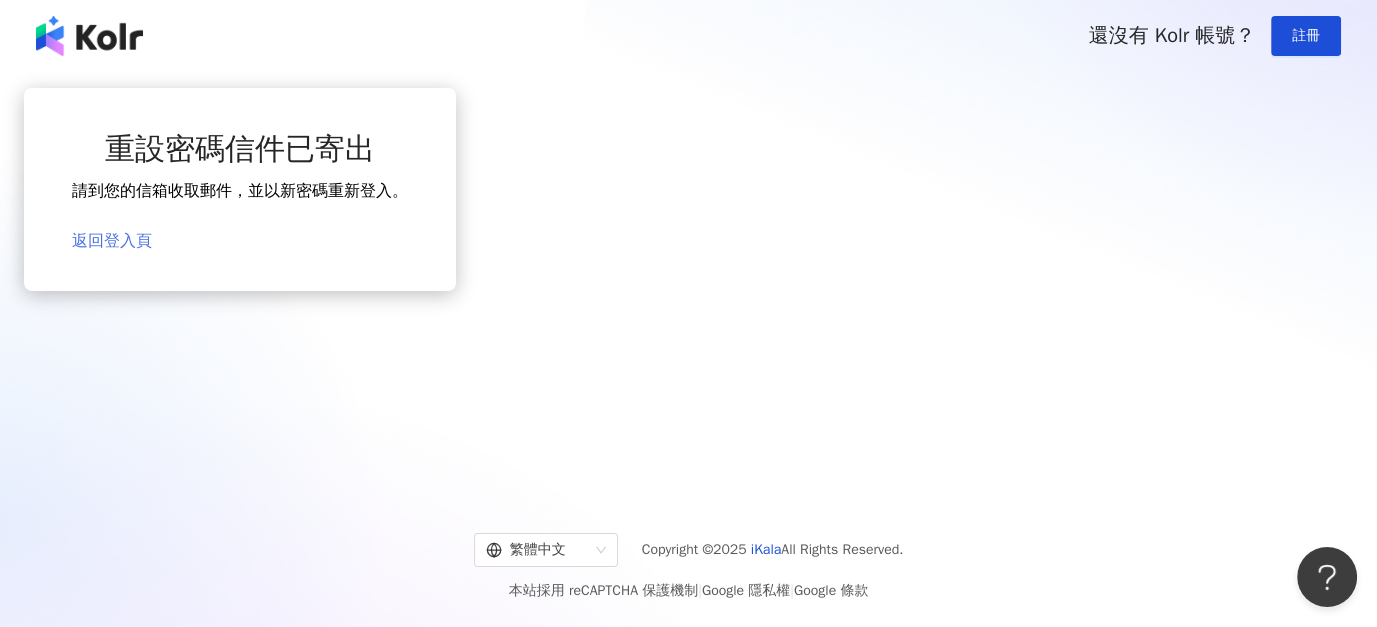 click on "返回登入頁" at bounding box center (112, 241) 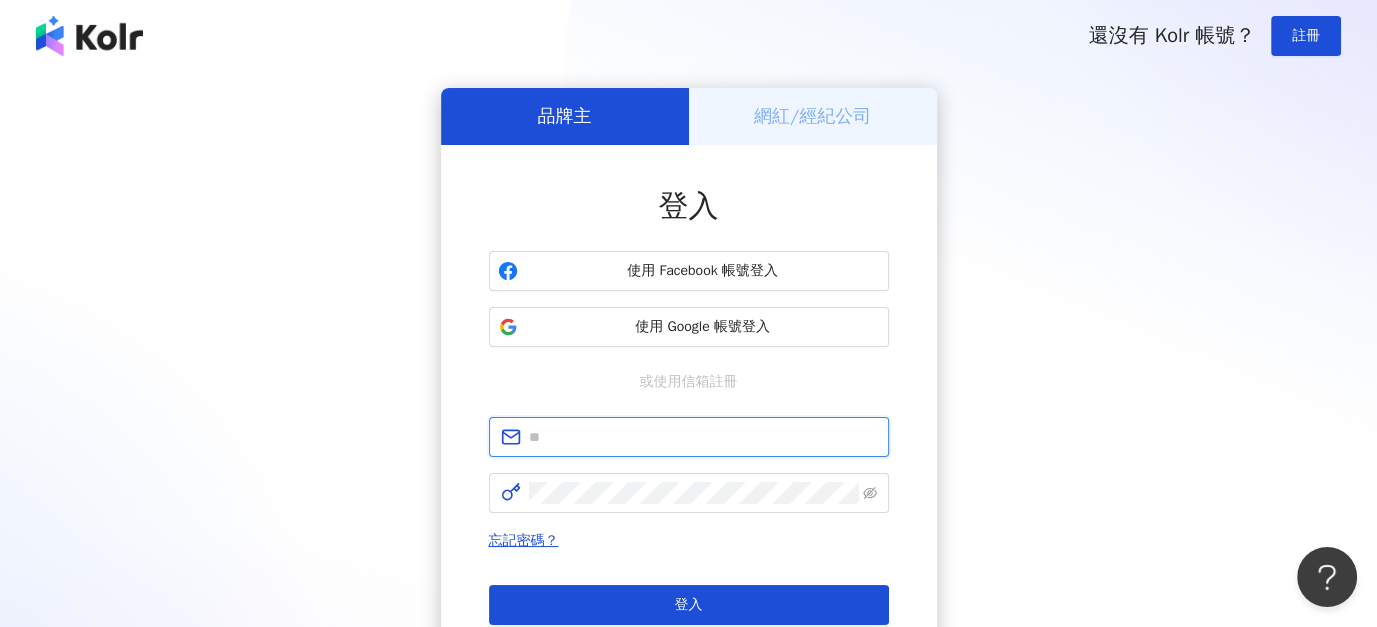 click at bounding box center (703, 437) 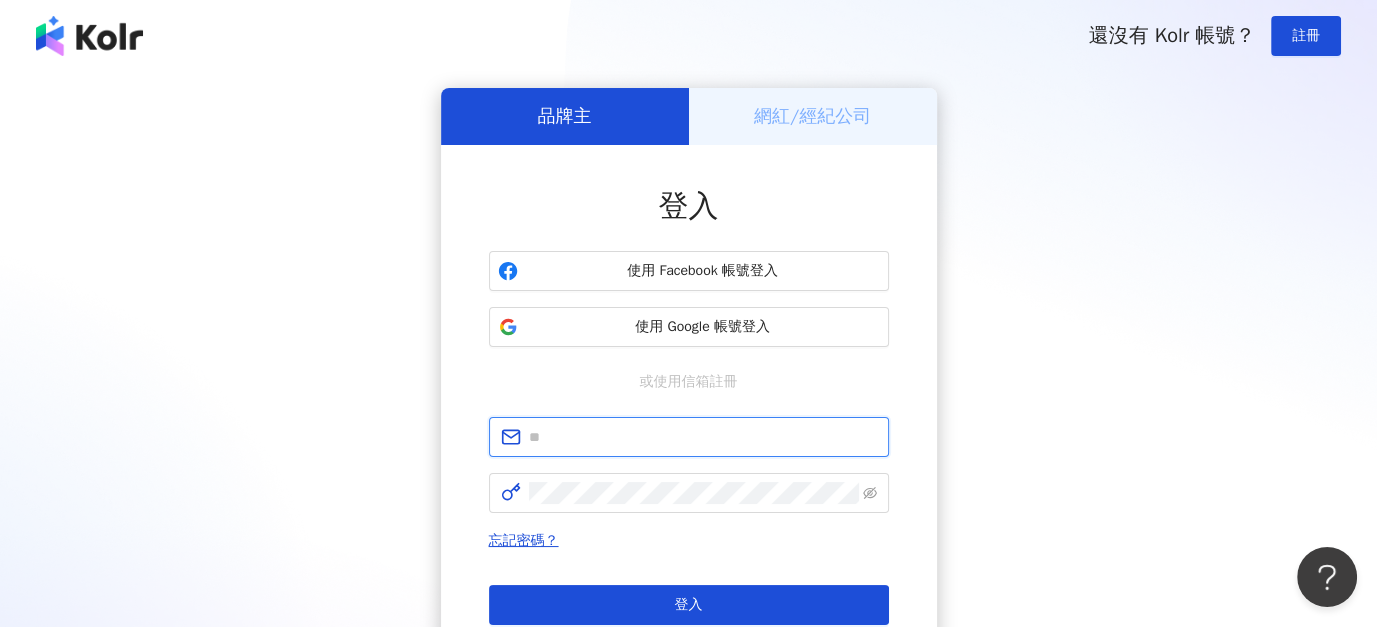 type on "**********" 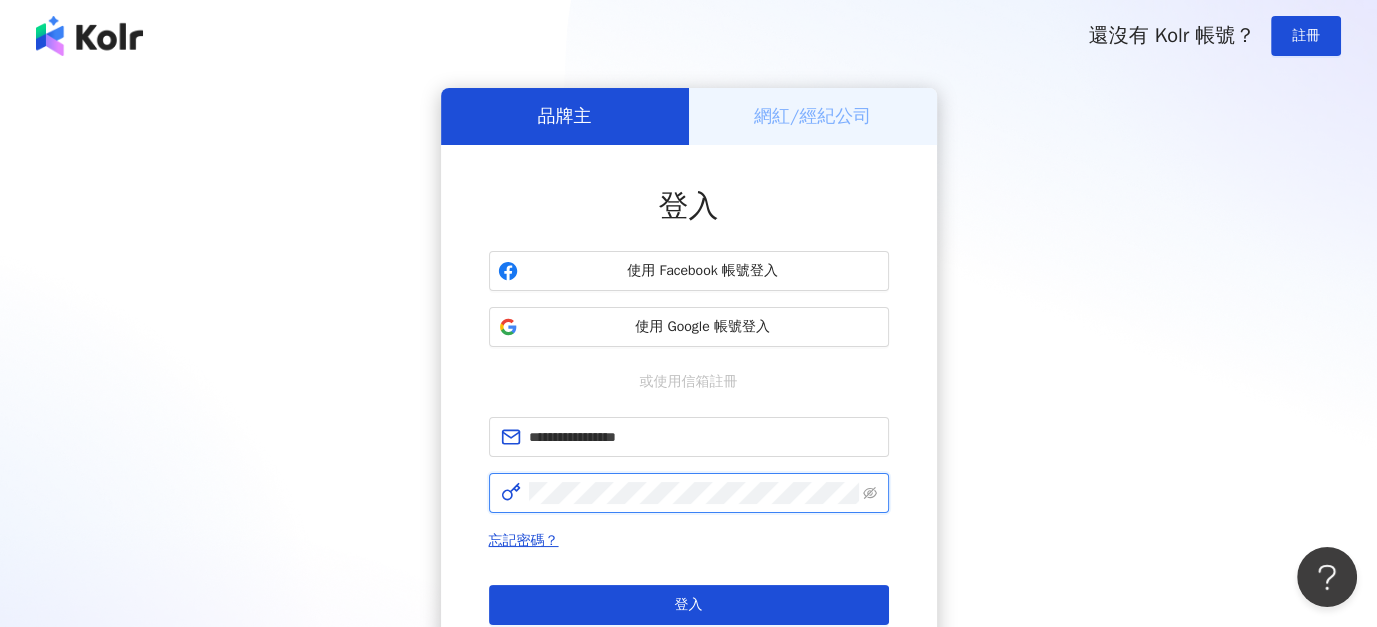 click on "登入" at bounding box center [689, 605] 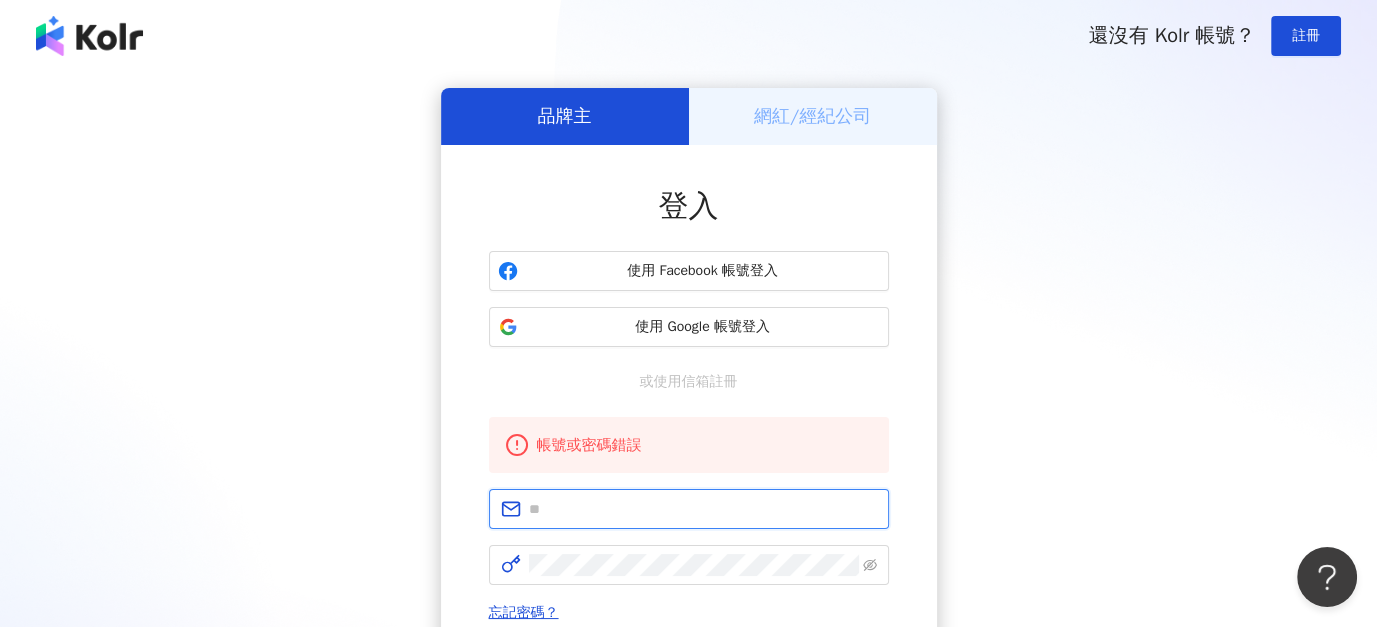click at bounding box center [703, 509] 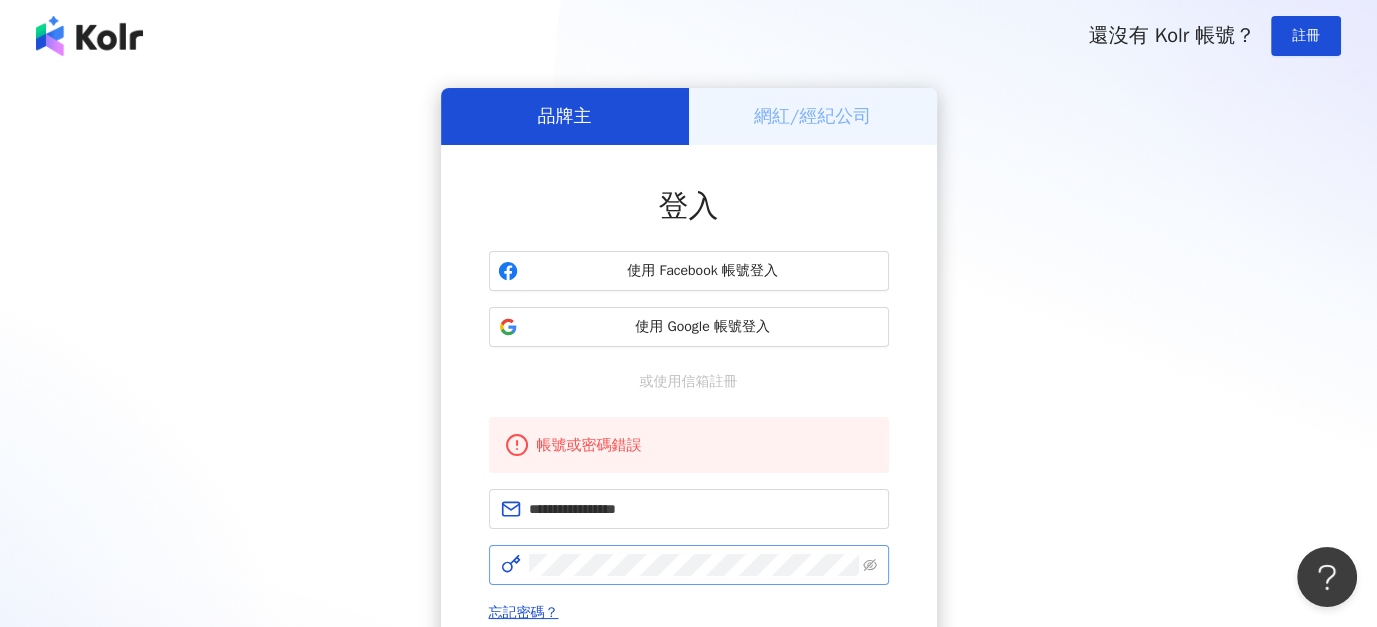 click at bounding box center [689, 565] 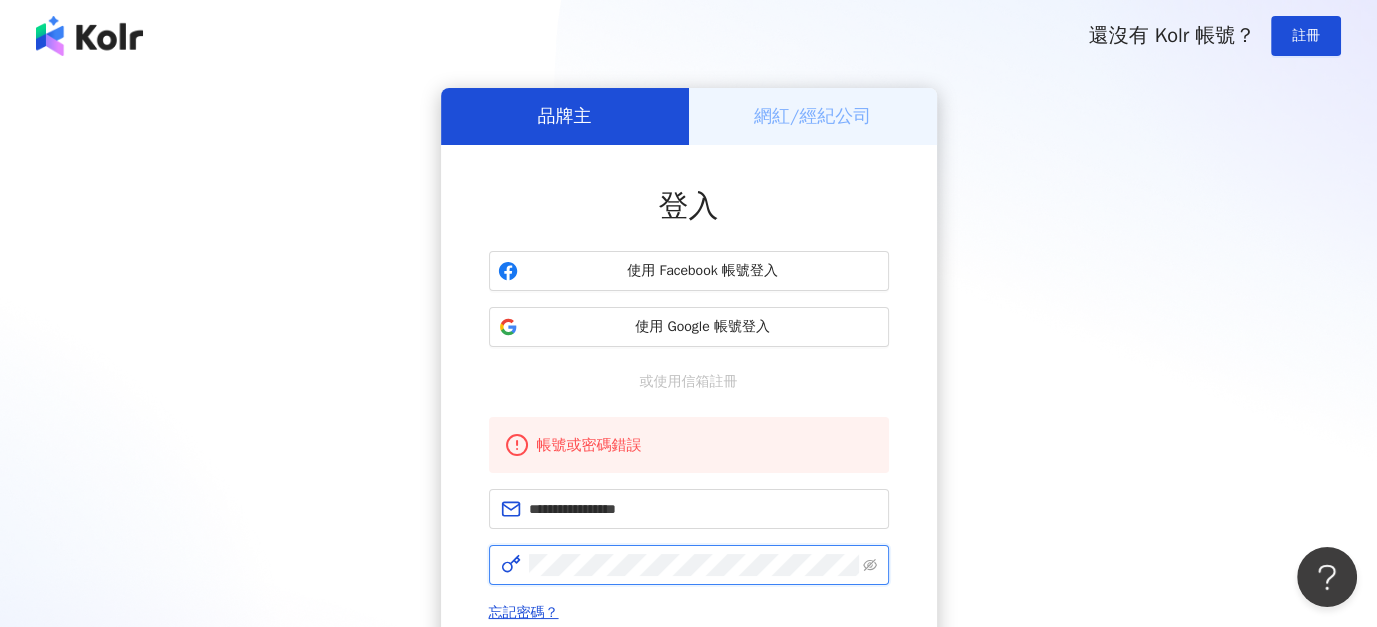 click on "登入" at bounding box center (689, 677) 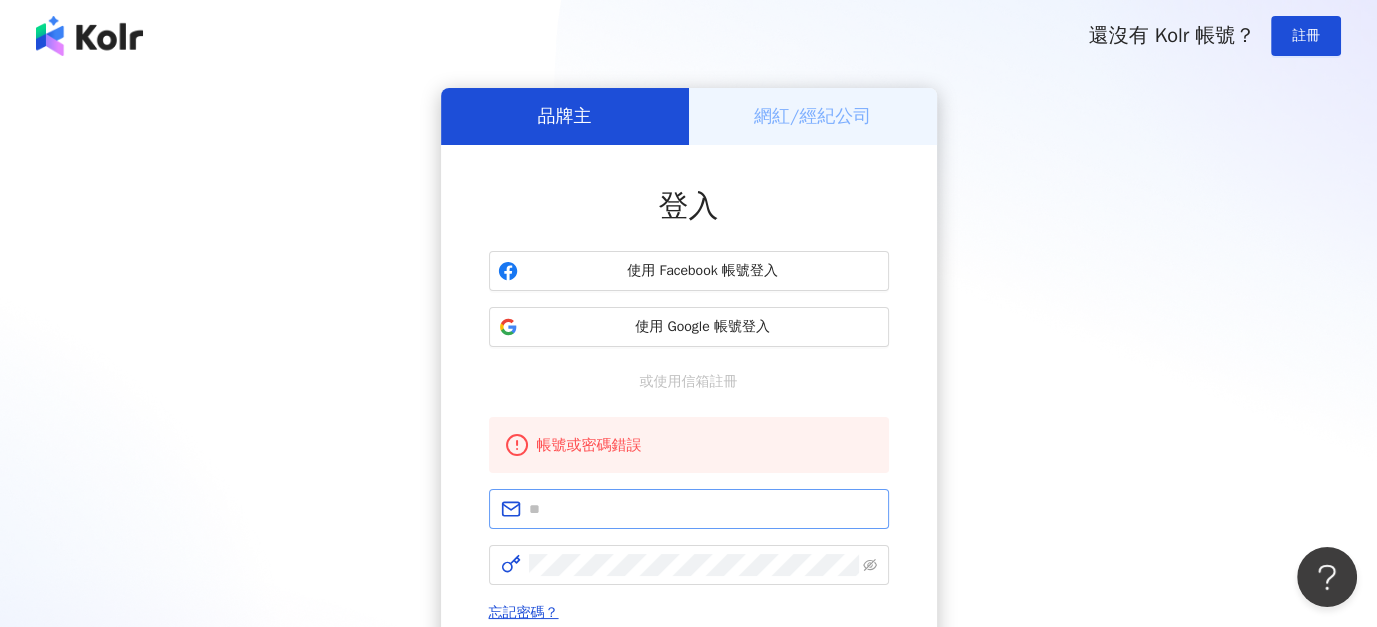 scroll, scrollTop: 298, scrollLeft: 0, axis: vertical 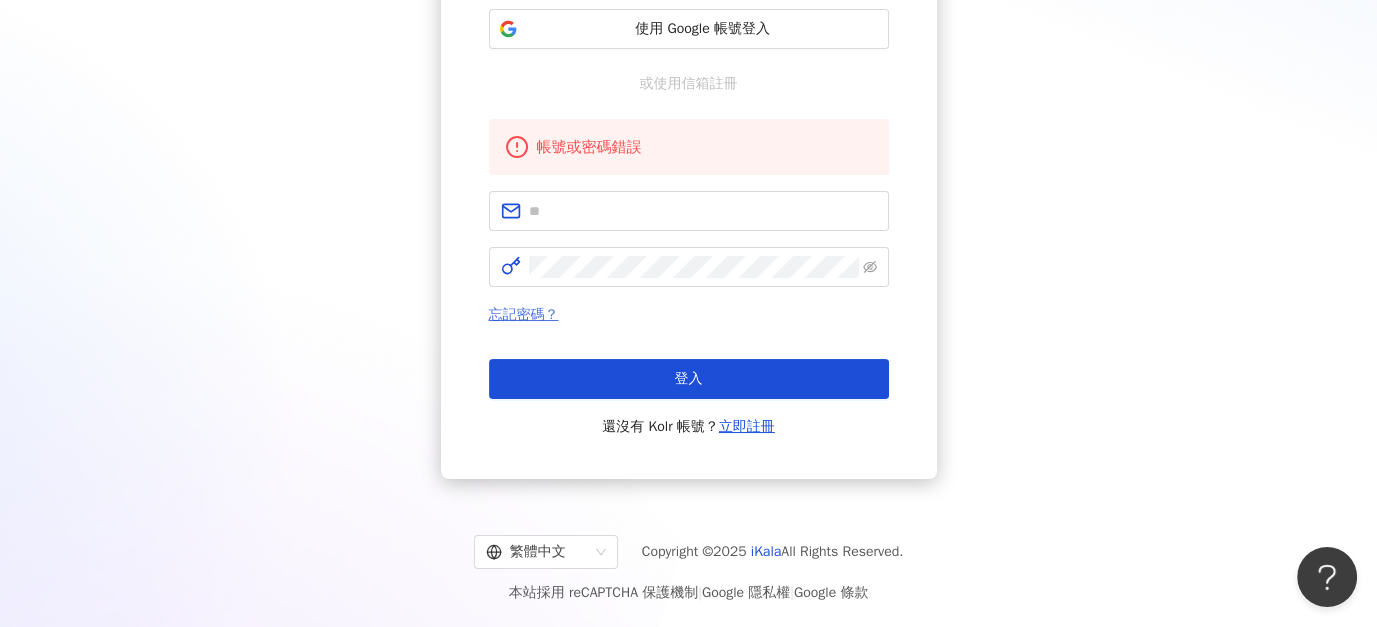 click on "忘記密碼？" at bounding box center [524, 314] 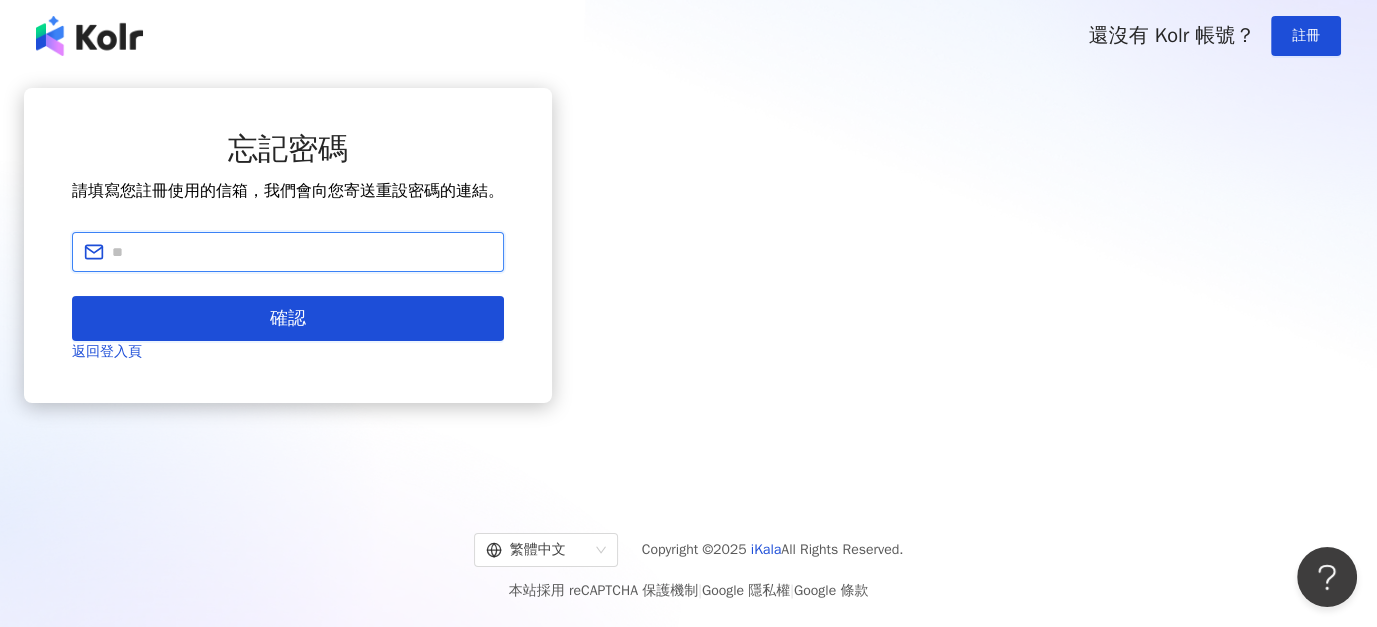 click at bounding box center [302, 252] 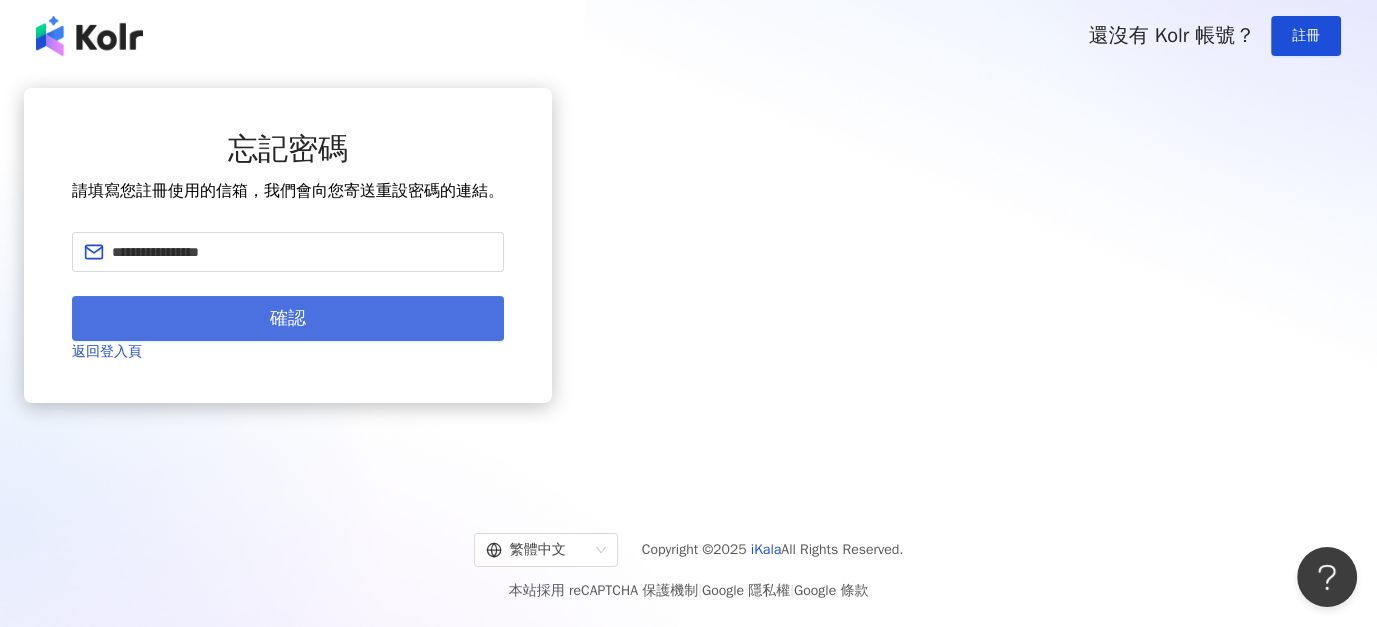 click on "確認" at bounding box center (288, 318) 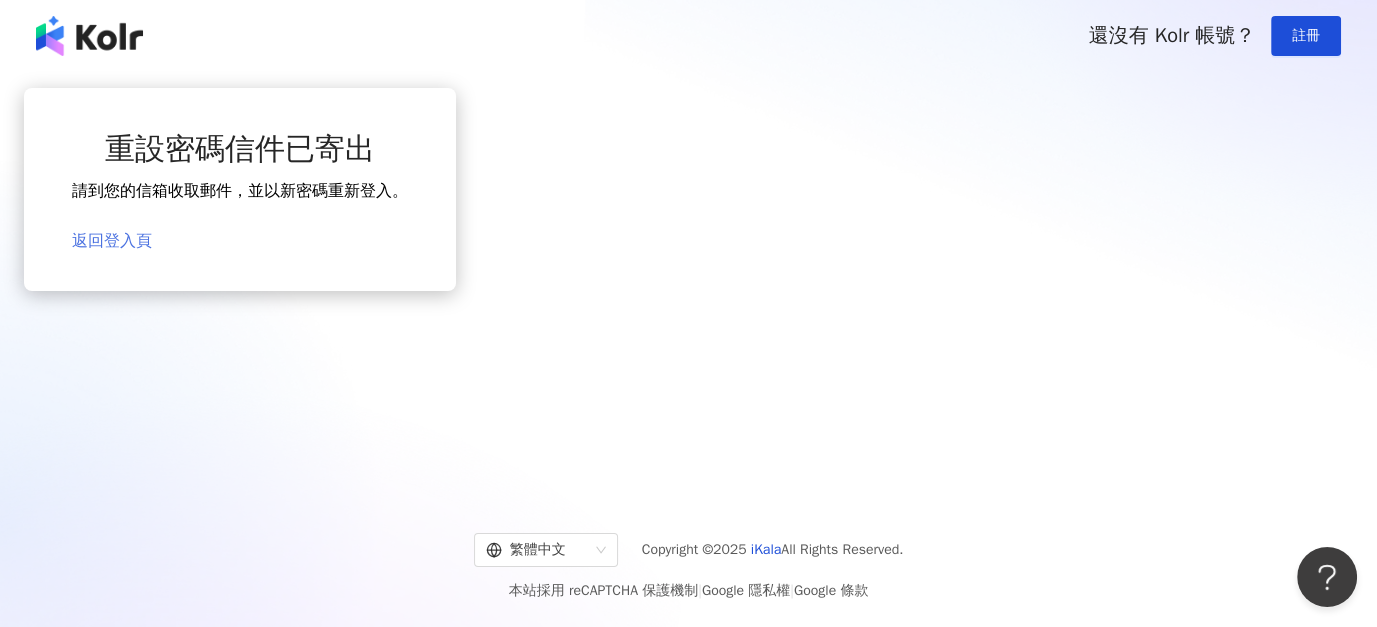 click on "返回登入頁" at bounding box center (112, 241) 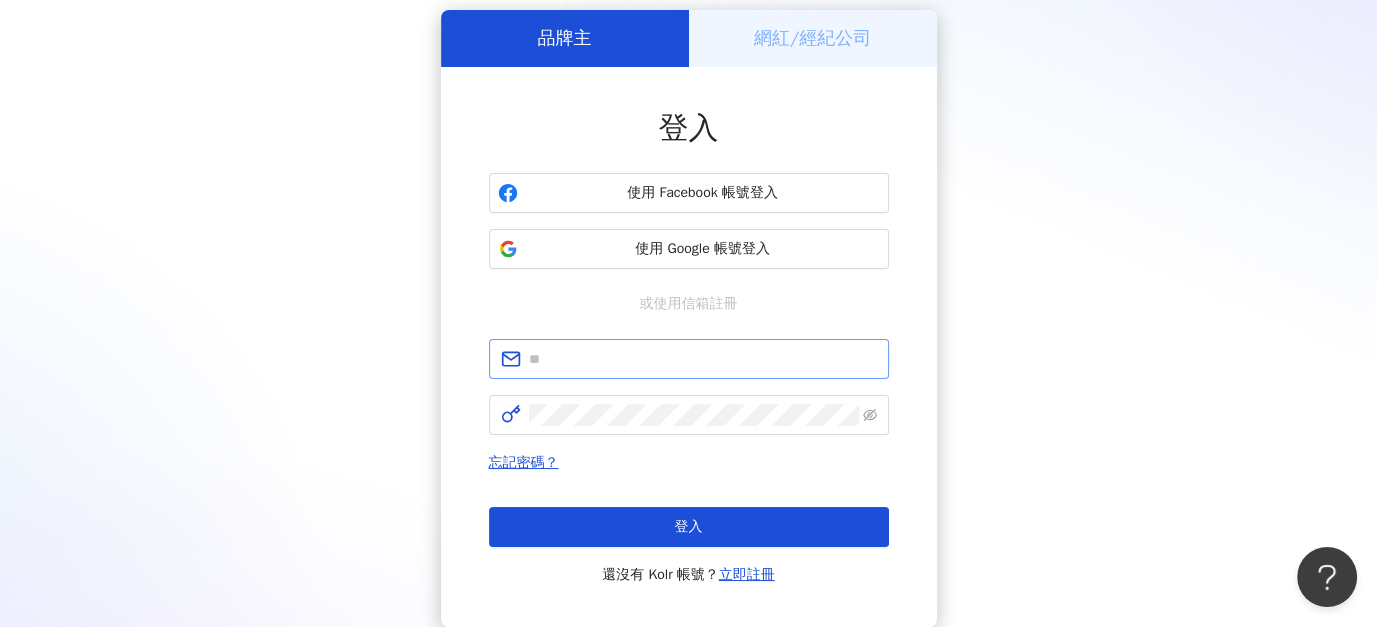 scroll, scrollTop: 0, scrollLeft: 0, axis: both 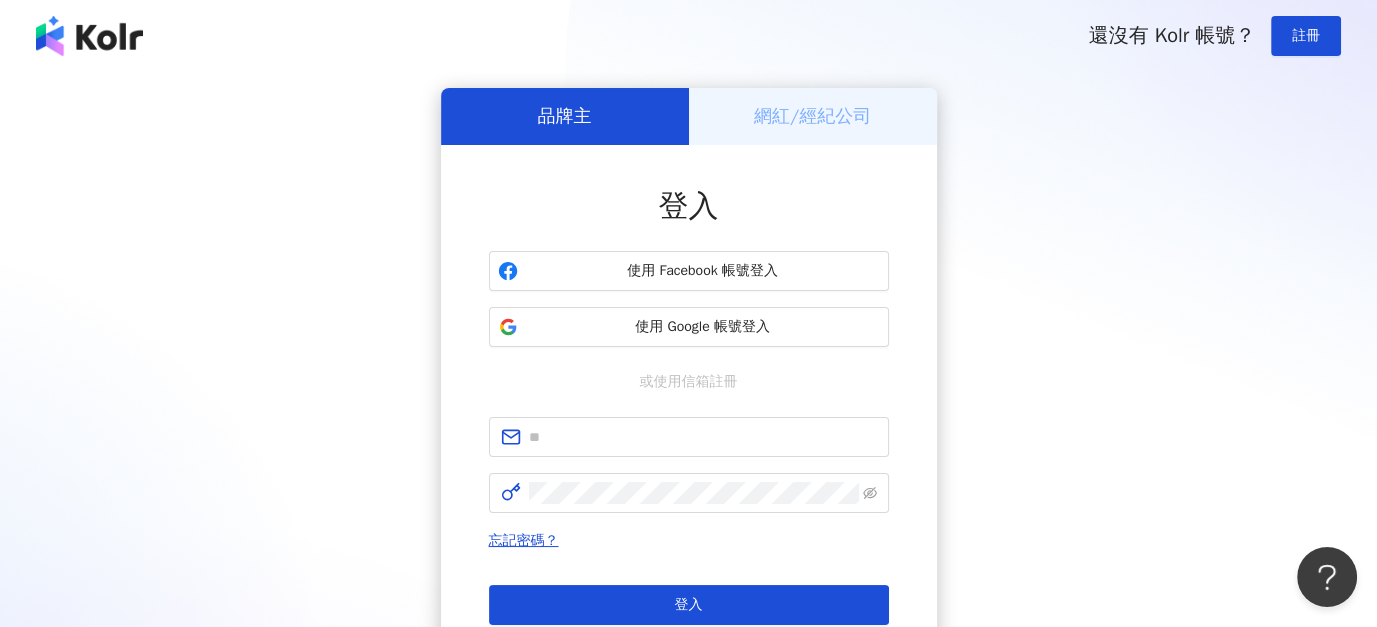 click on "品牌主" at bounding box center [565, 116] 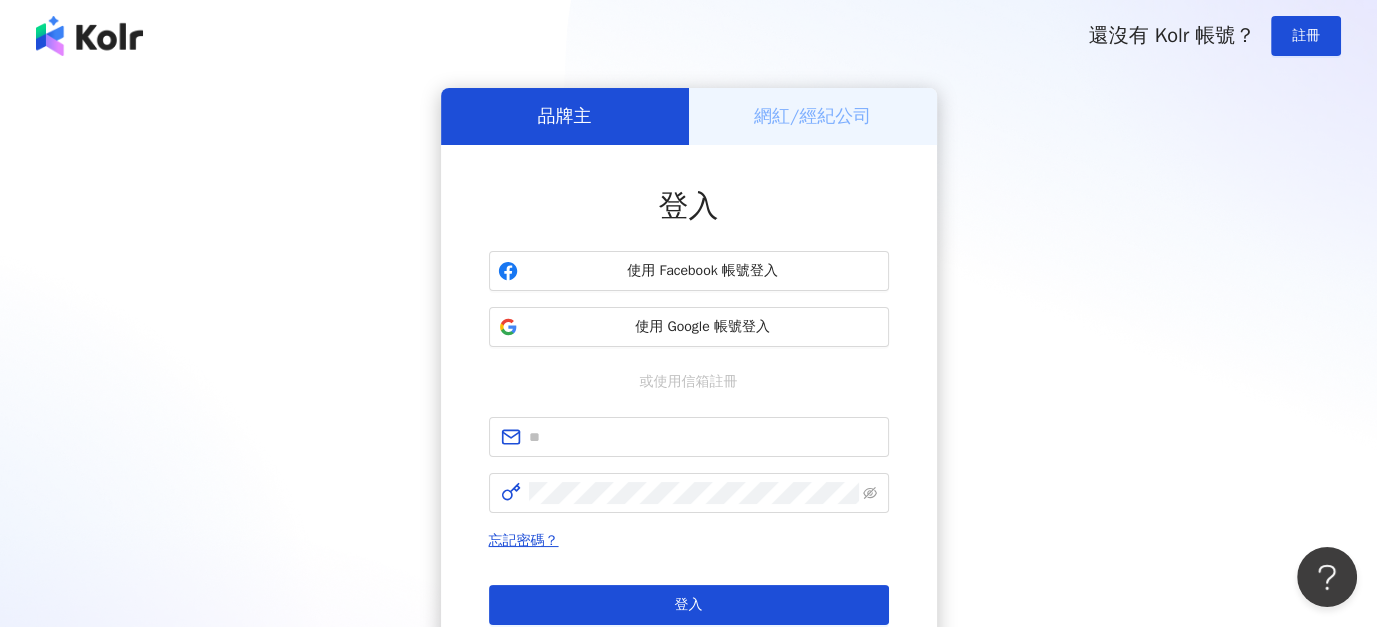 scroll, scrollTop: 100, scrollLeft: 0, axis: vertical 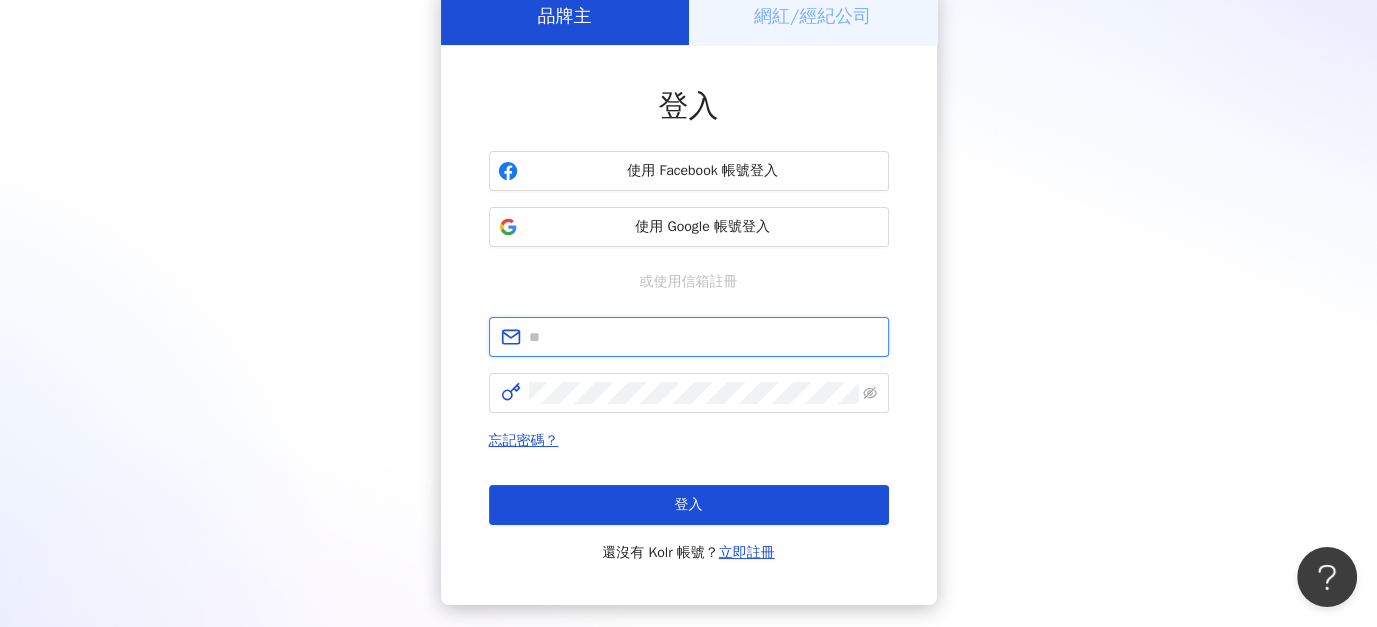 click at bounding box center [703, 337] 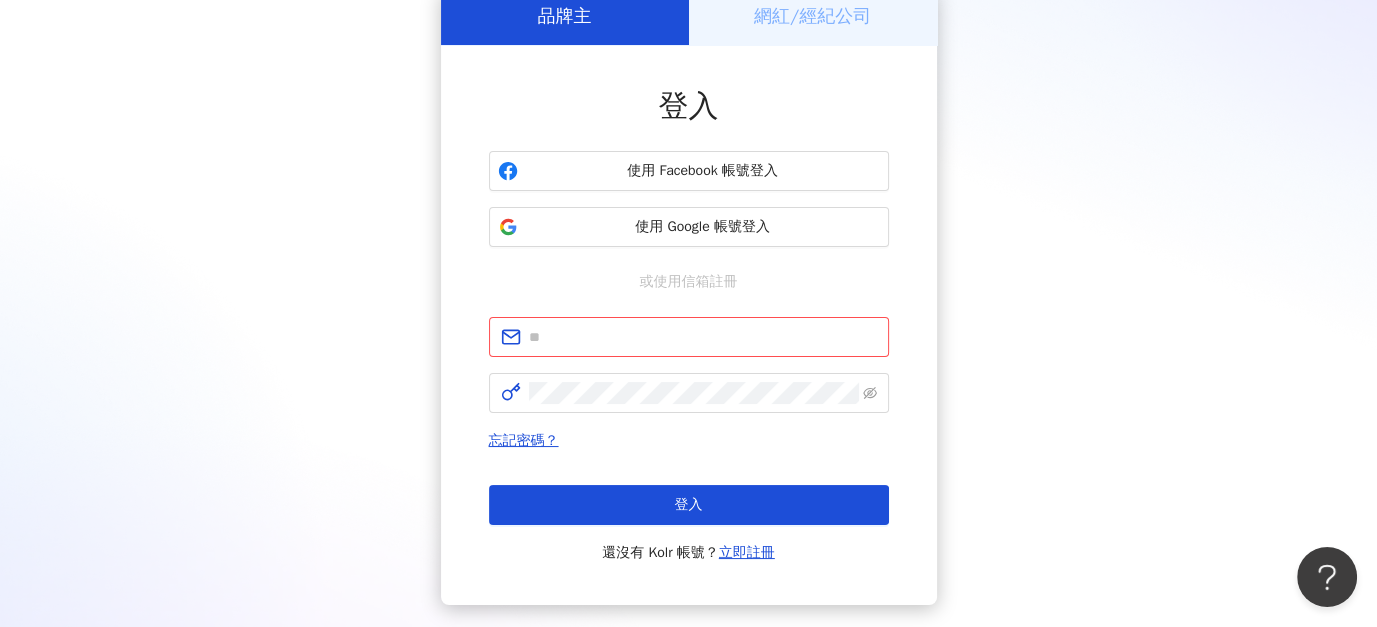 click on "品牌主 網紅/經紀公司 登入 使用 Facebook 帳號登入 使用 Google 帳號登入 或使用信箱註冊 請填寫信箱 忘記密碼？ 登入 還沒有 Kolr 帳號？ 立即註冊" at bounding box center [688, 296] 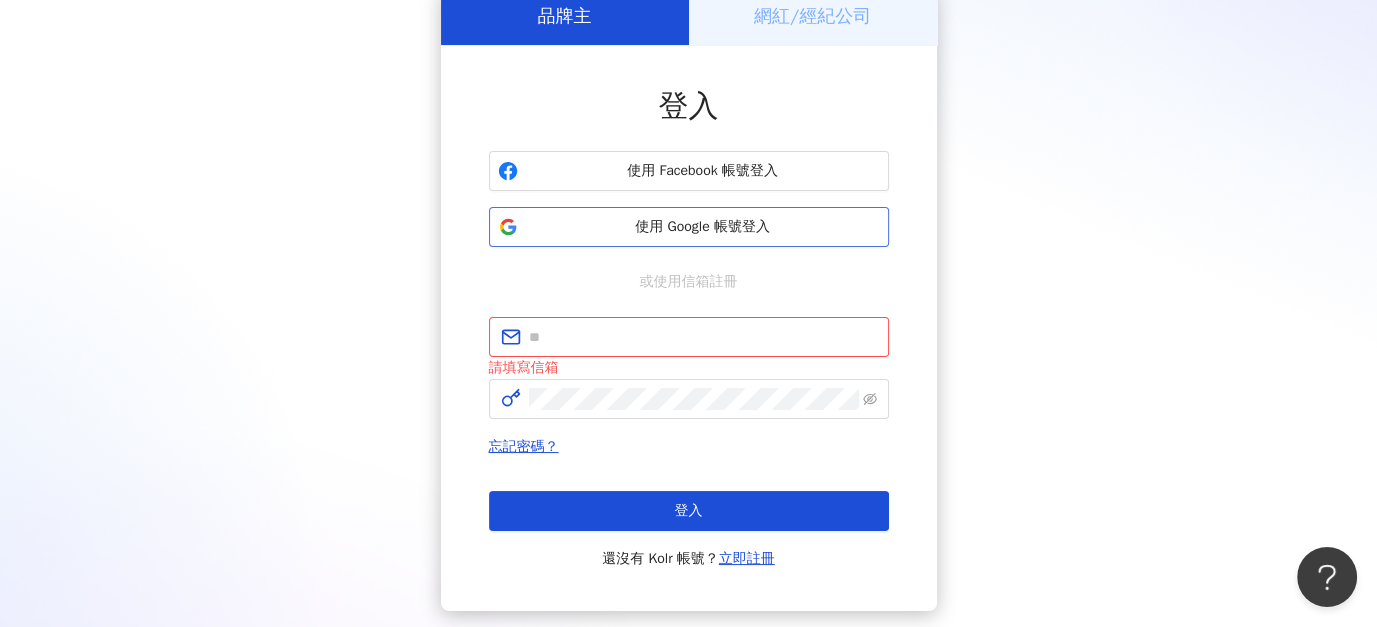 click on "使用 Google 帳號登入" at bounding box center [703, 227] 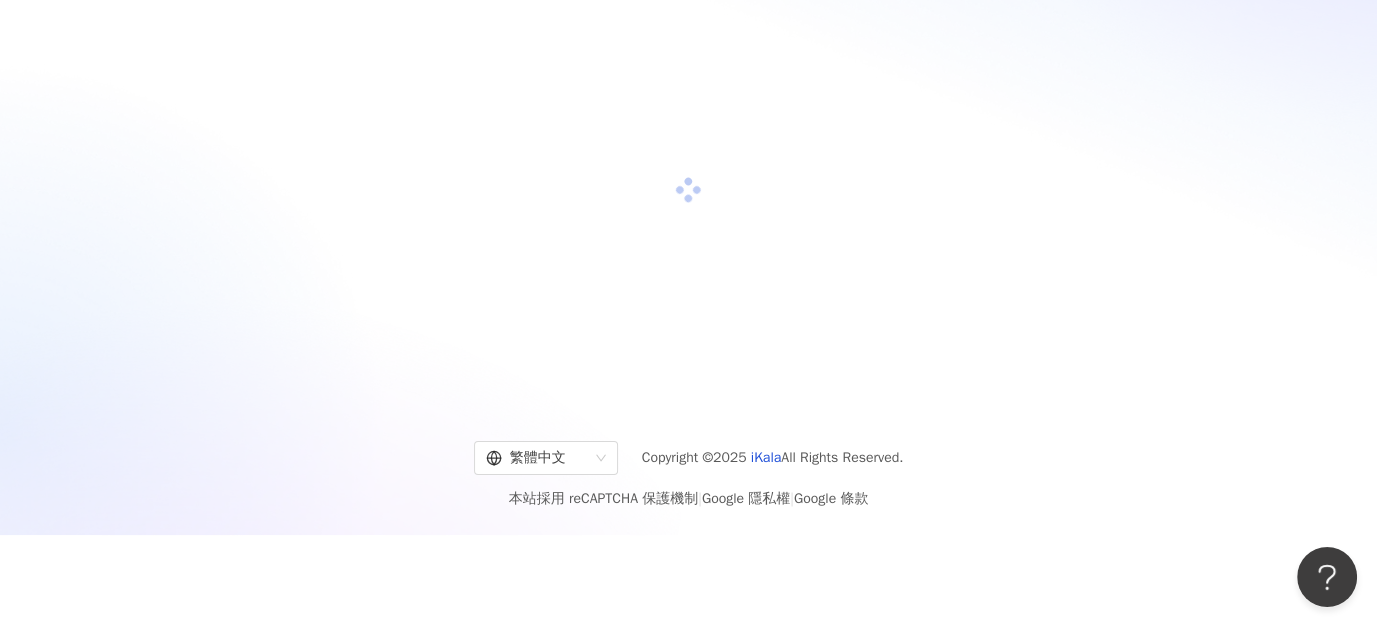 scroll, scrollTop: 92, scrollLeft: 0, axis: vertical 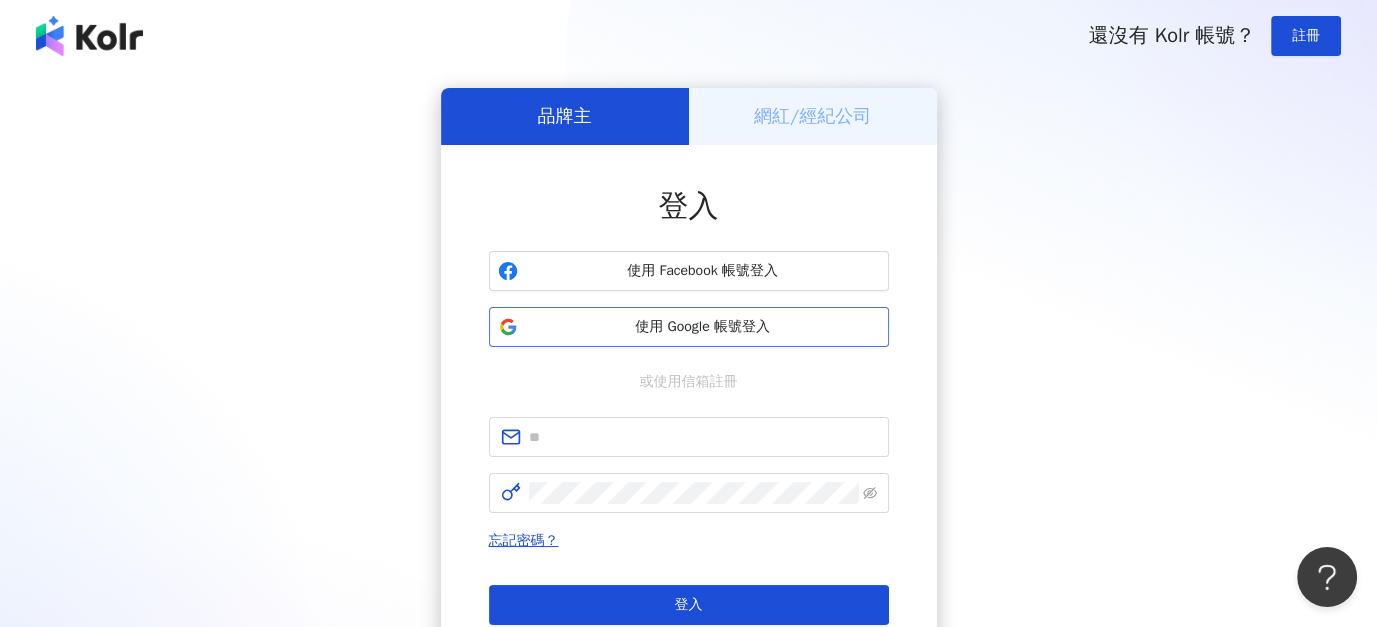 click on "使用 Google 帳號登入" at bounding box center (703, 327) 